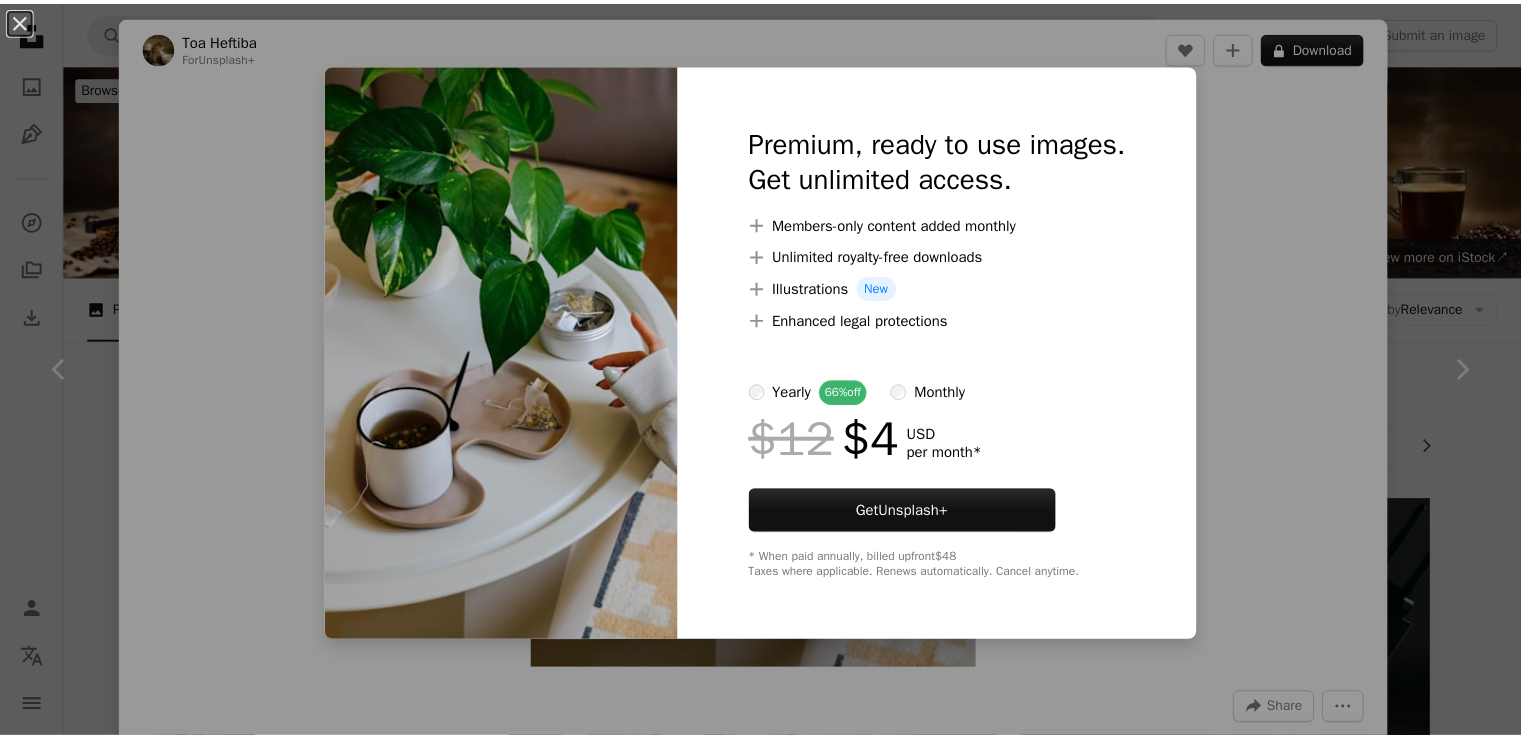 scroll, scrollTop: 788, scrollLeft: 0, axis: vertical 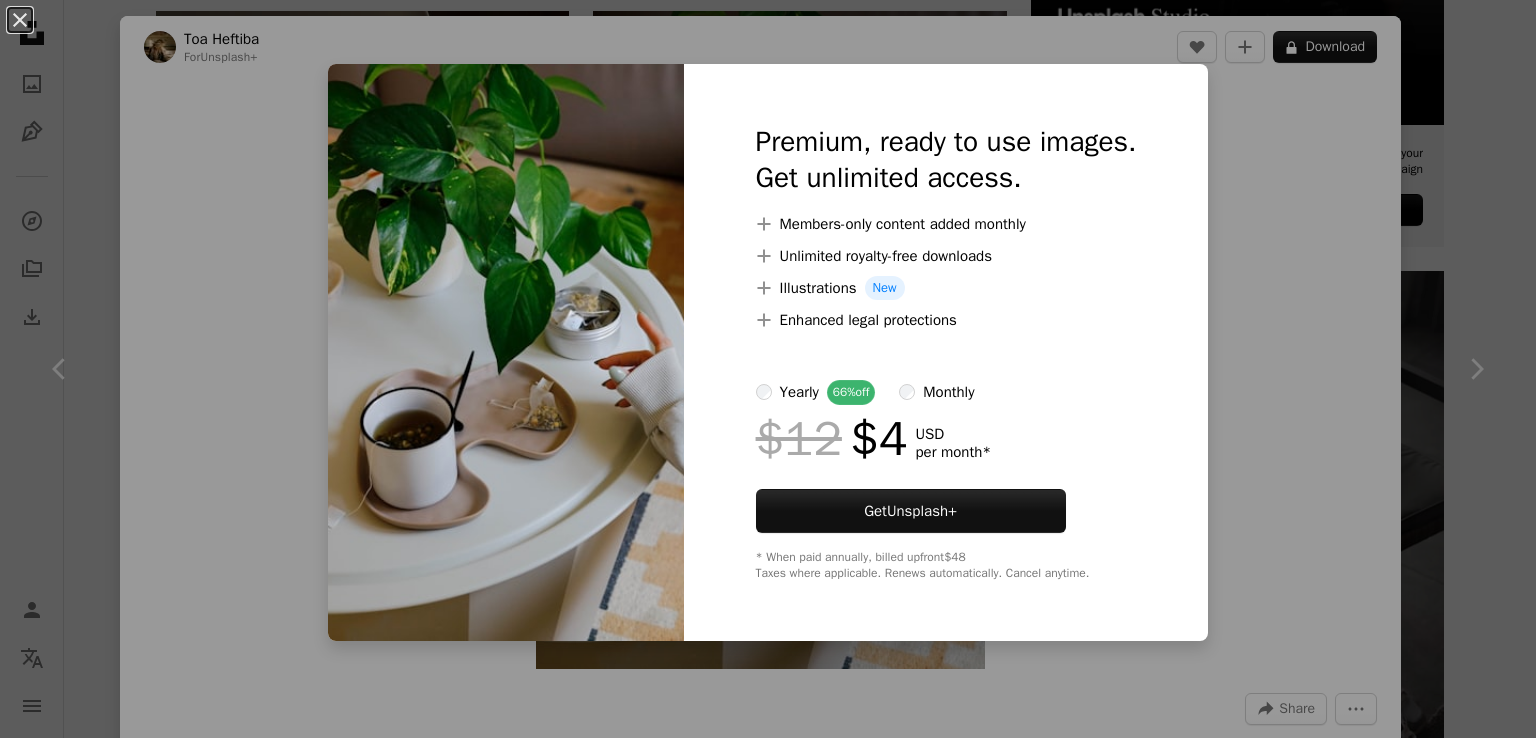 click at bounding box center (506, 352) 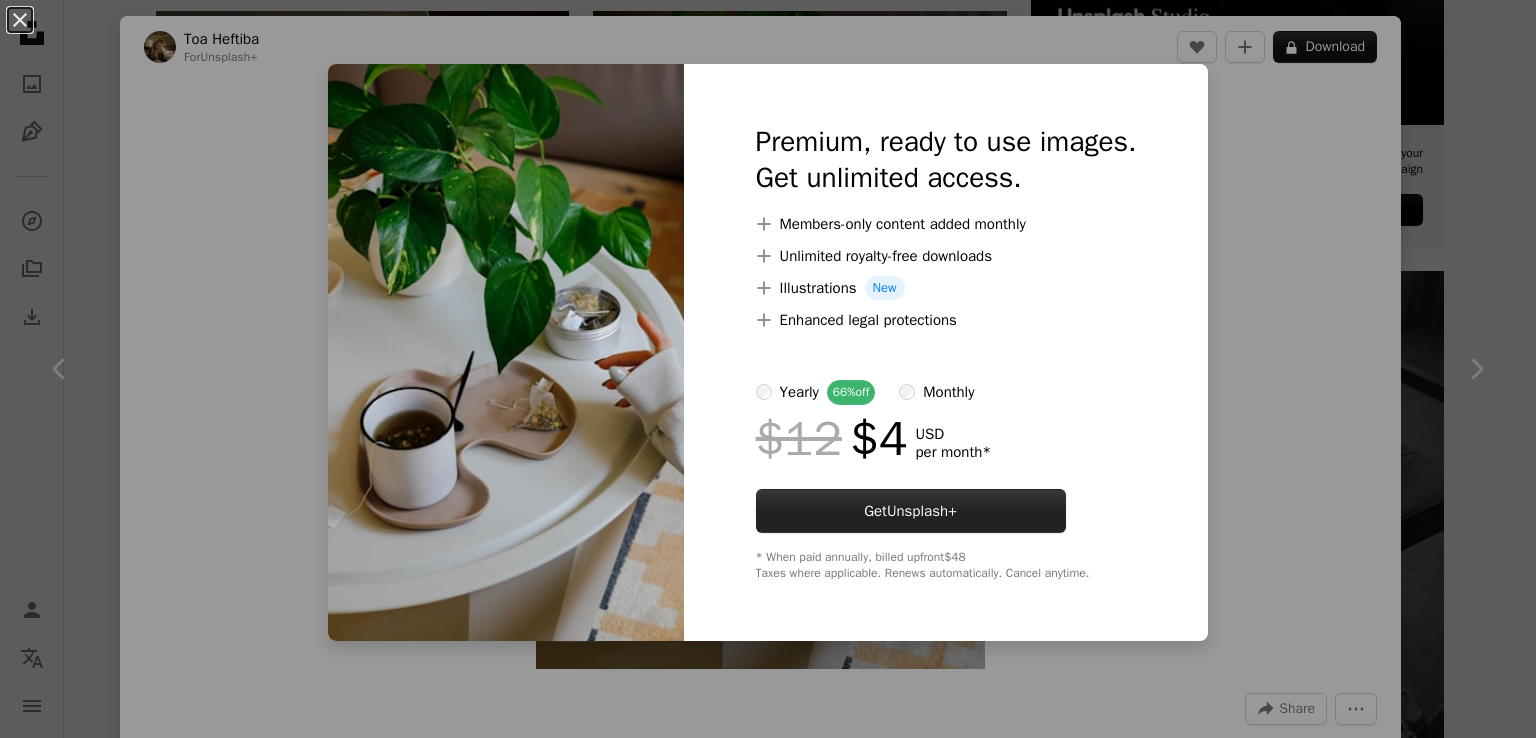 click on "Get  Unsplash+" at bounding box center (911, 511) 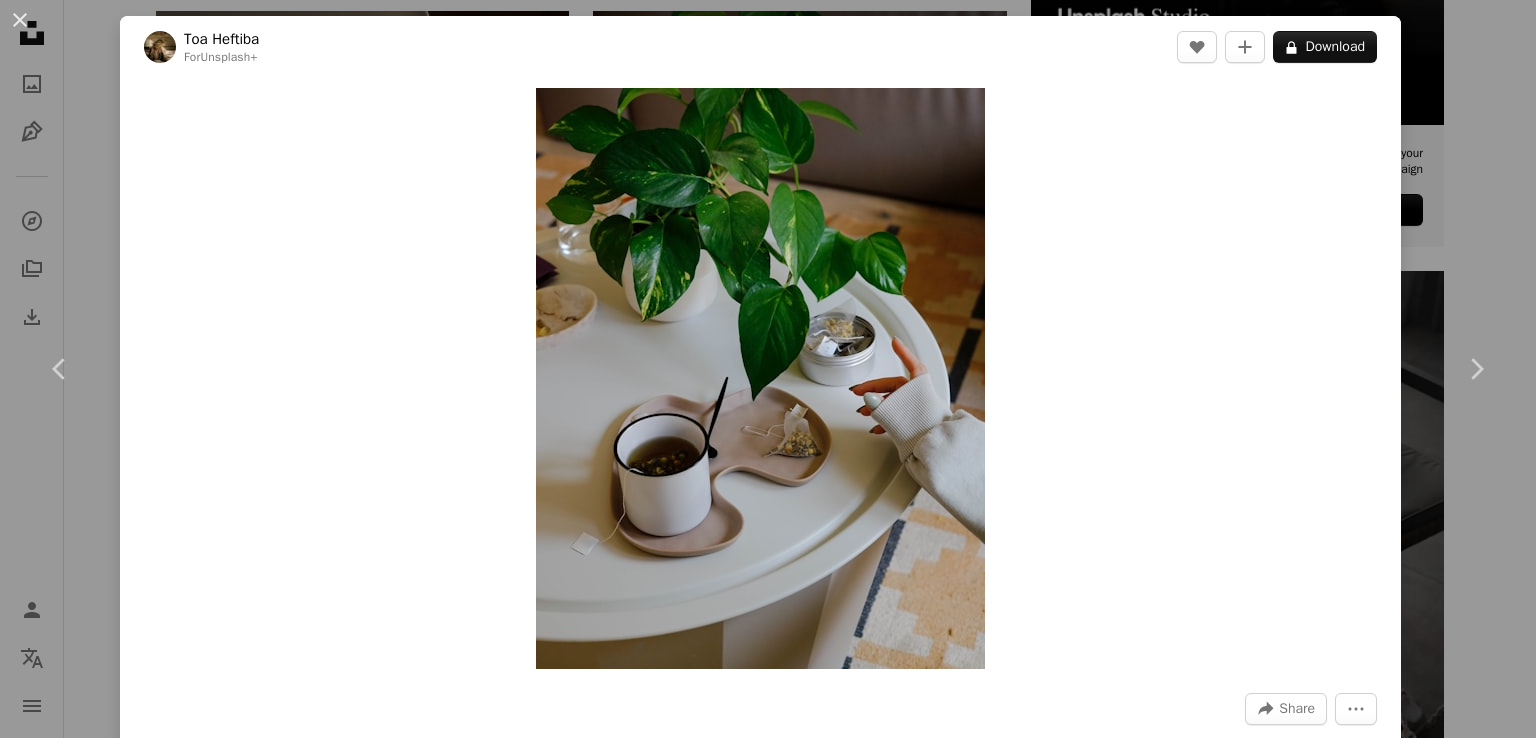 click on "An X shape" at bounding box center (20, 20) 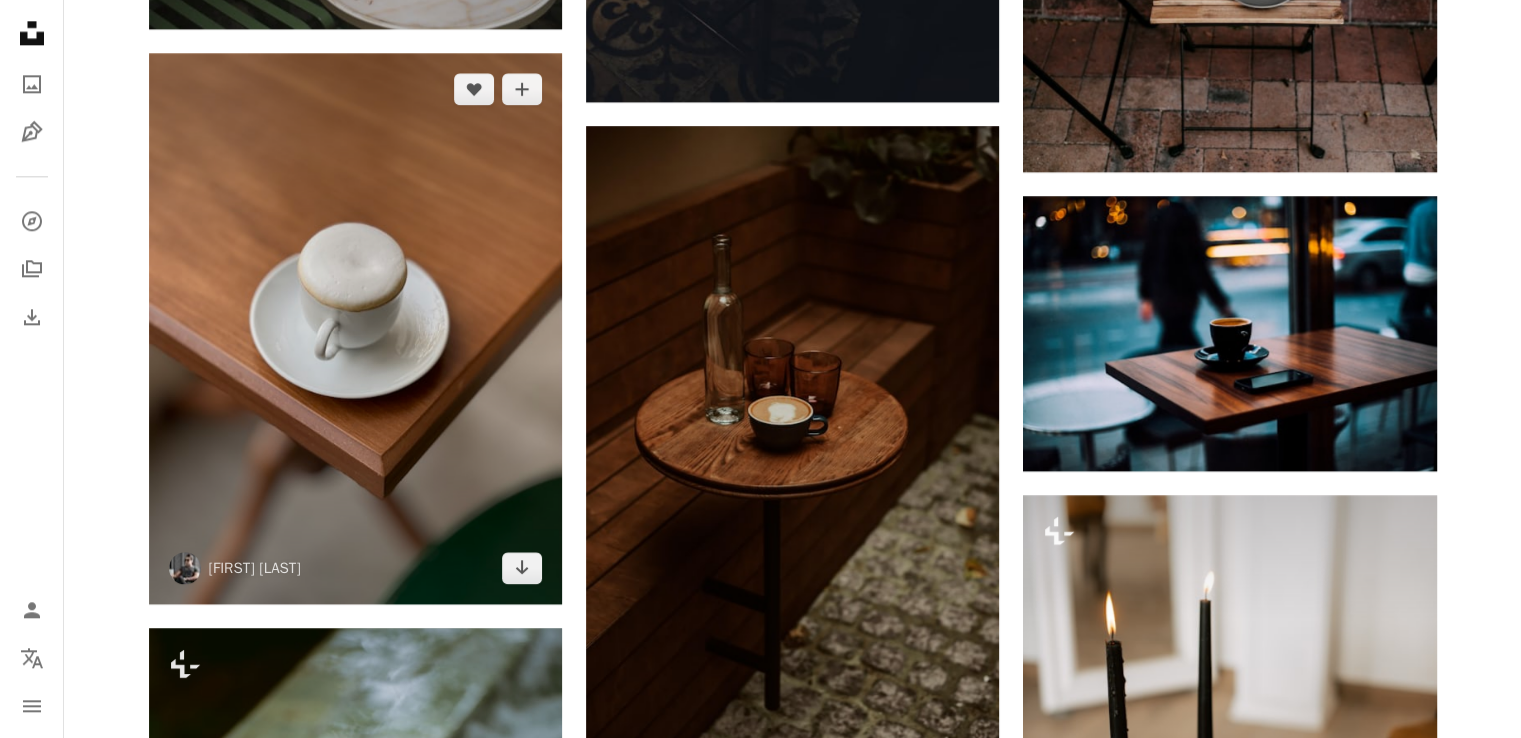 scroll, scrollTop: 2488, scrollLeft: 0, axis: vertical 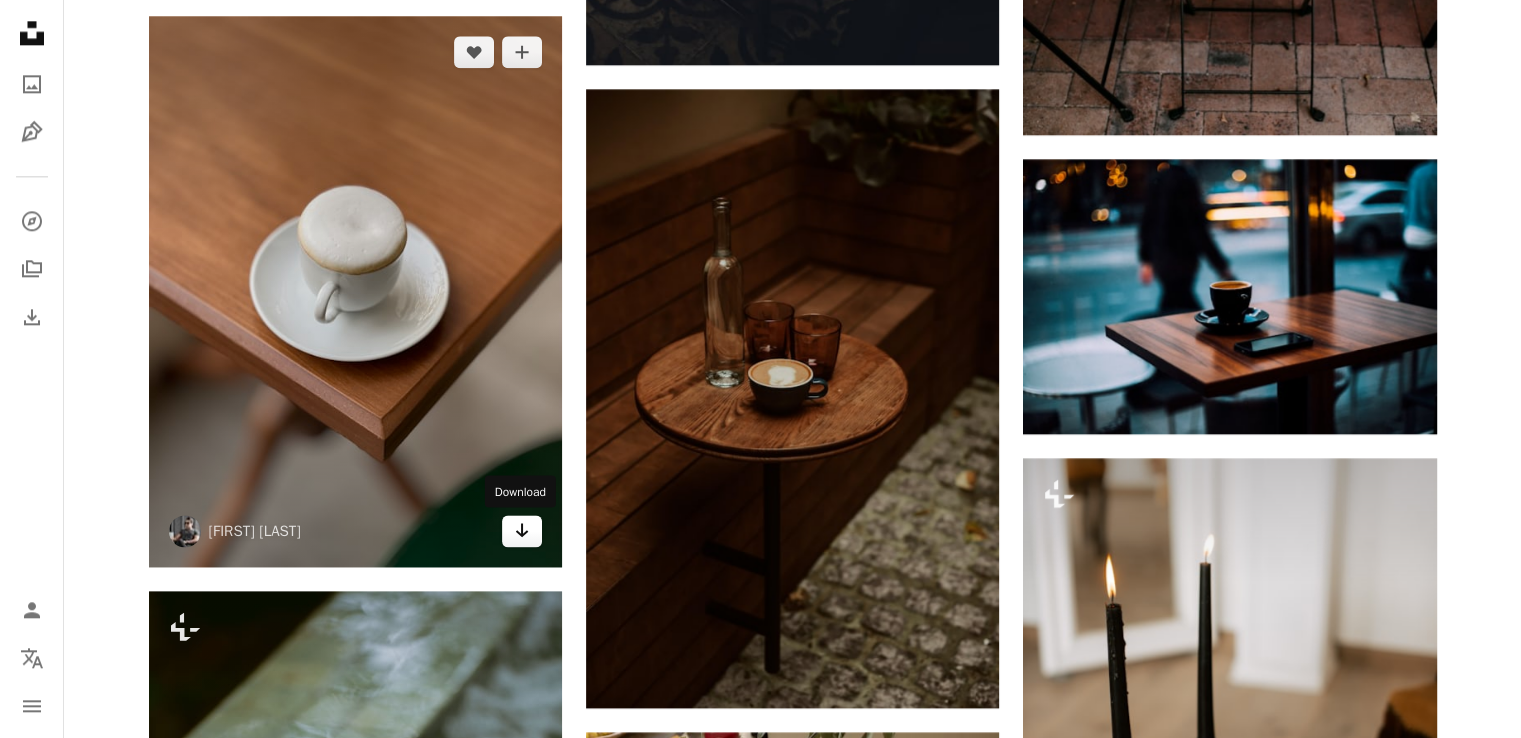 click on "Arrow pointing down" at bounding box center (522, 531) 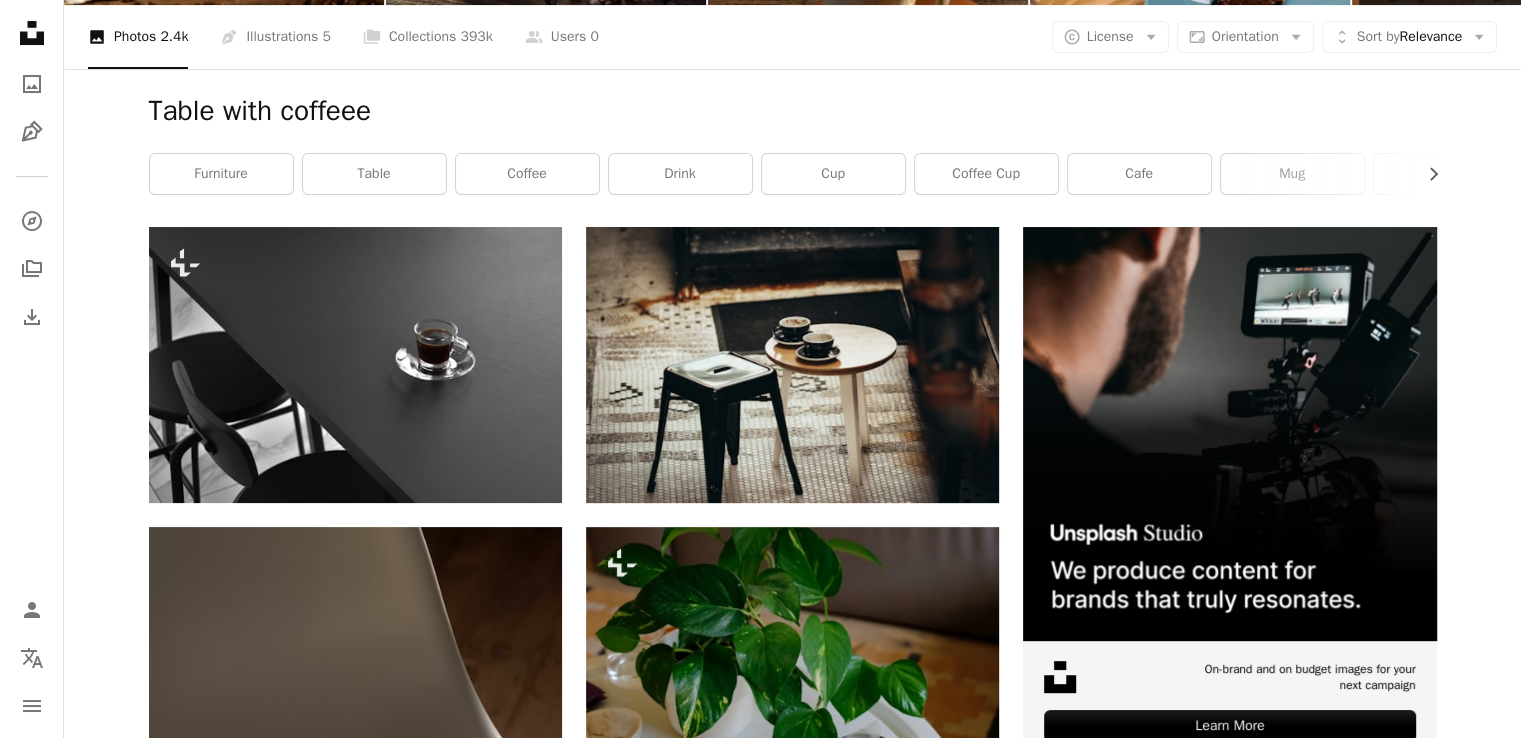 scroll, scrollTop: 0, scrollLeft: 0, axis: both 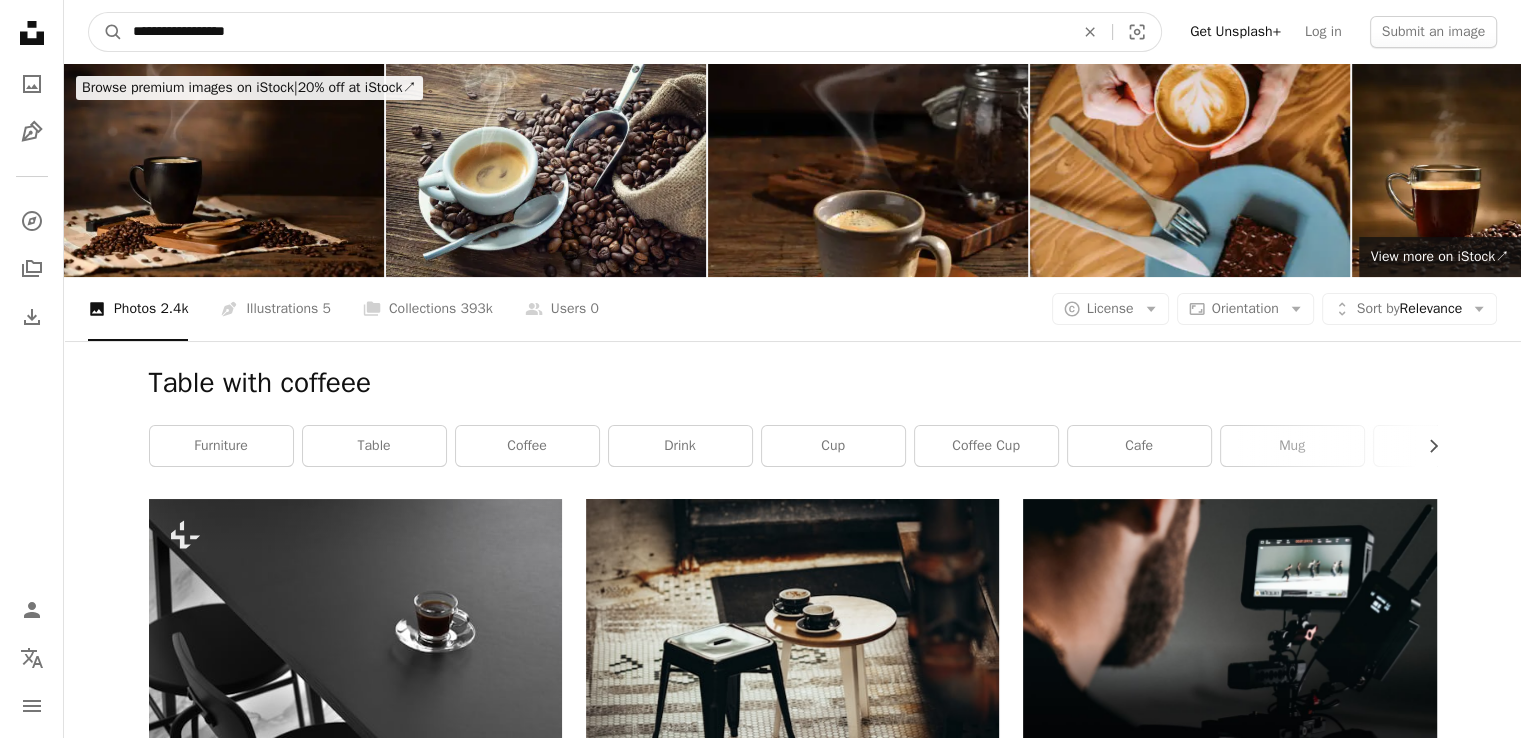 click on "**********" at bounding box center (595, 32) 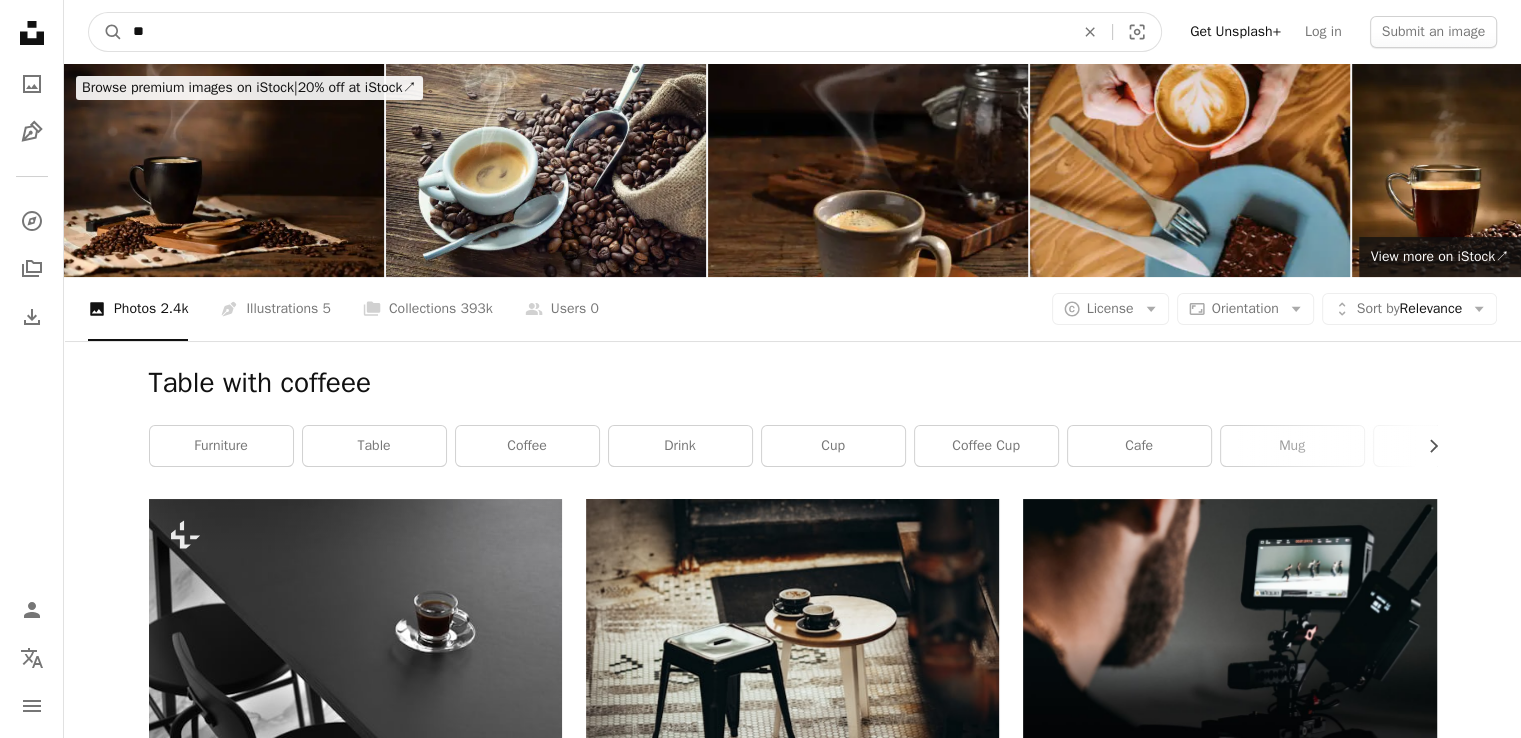 type on "*" 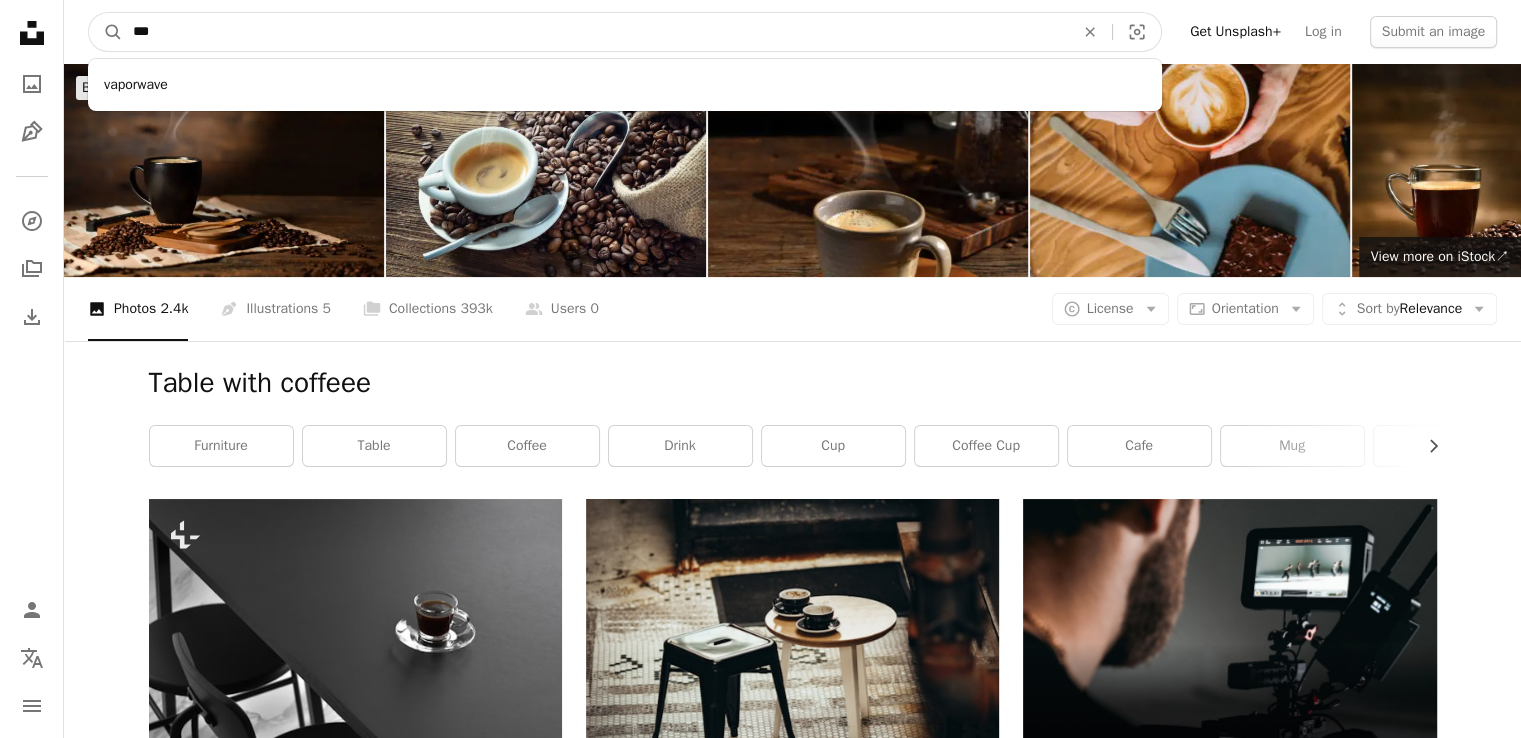 type on "****" 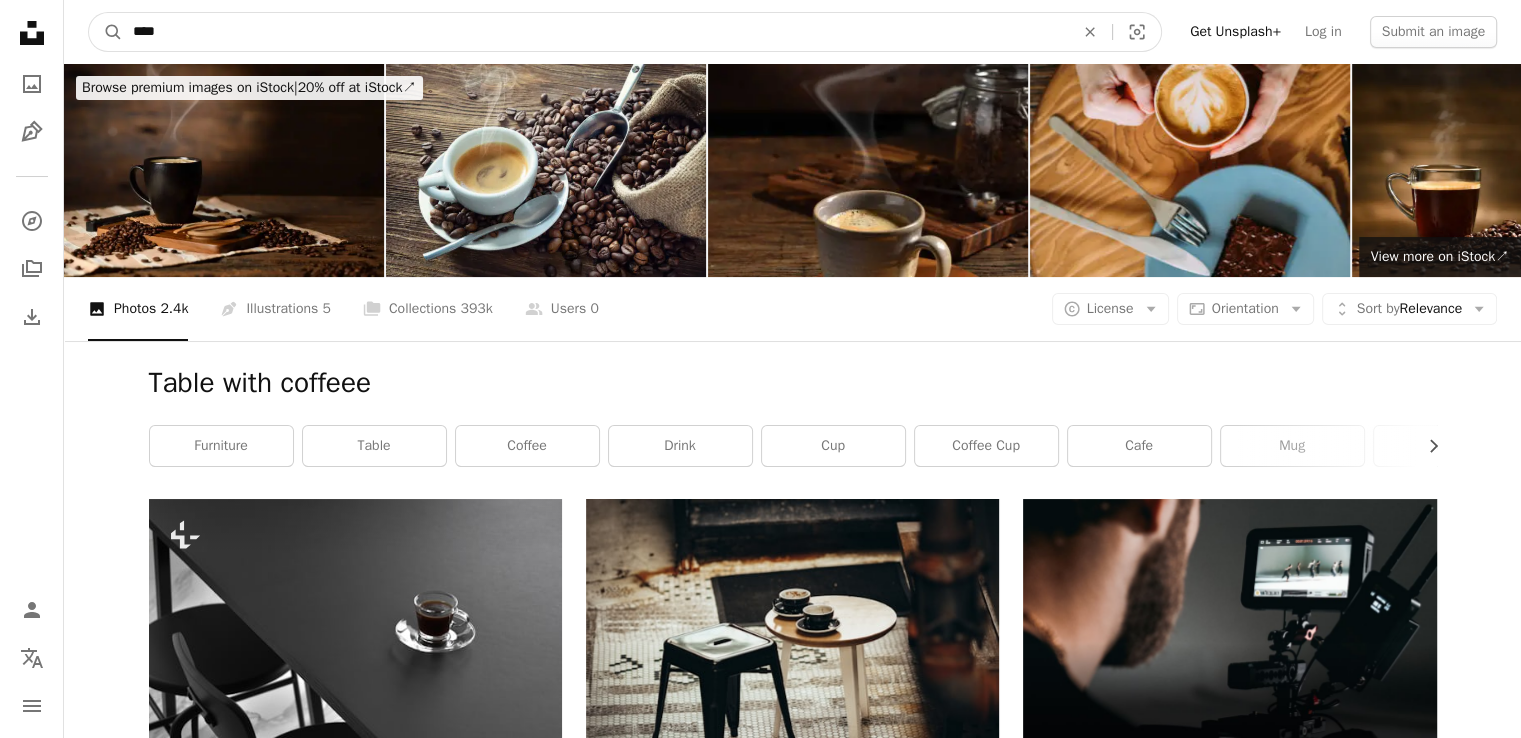 click on "A magnifying glass" at bounding box center [106, 32] 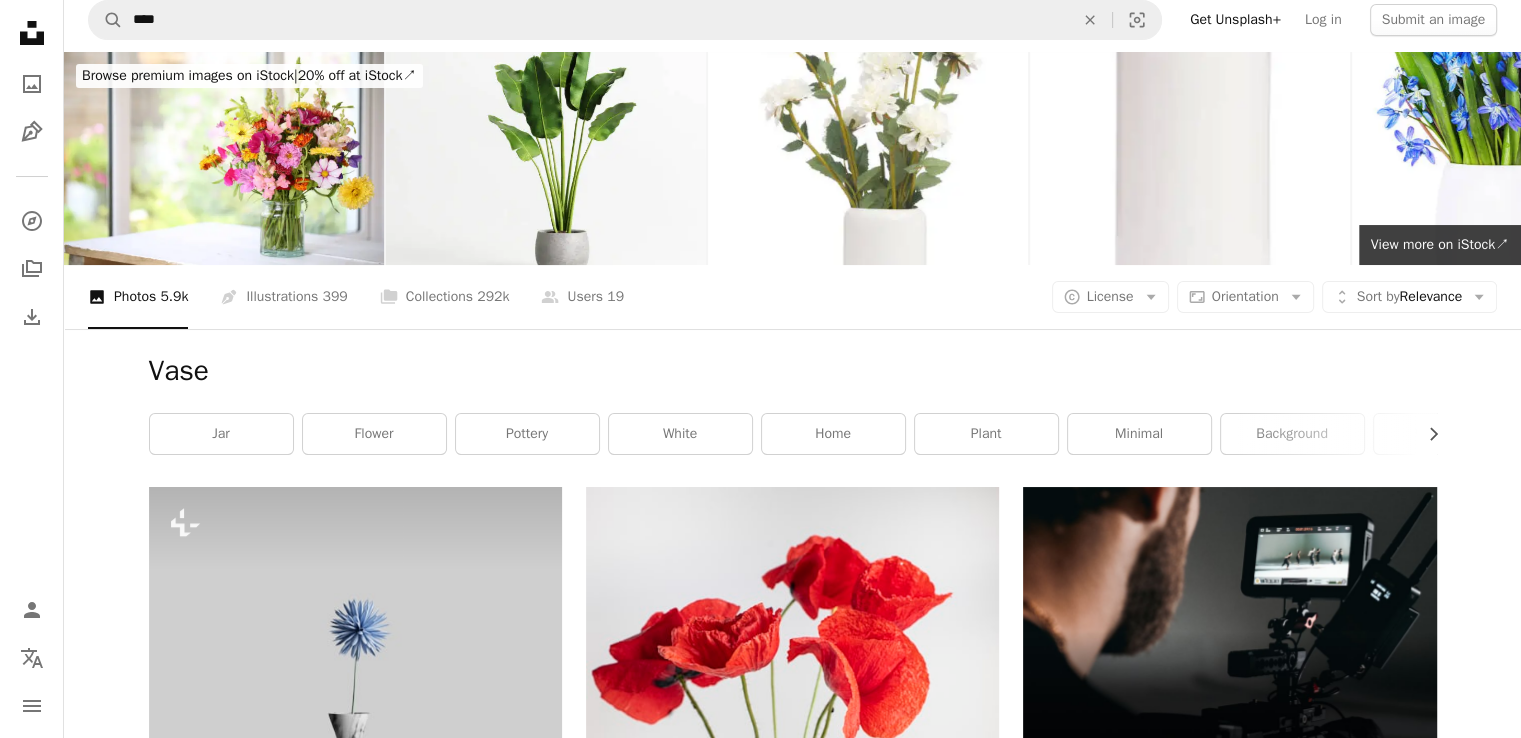 scroll, scrollTop: 0, scrollLeft: 0, axis: both 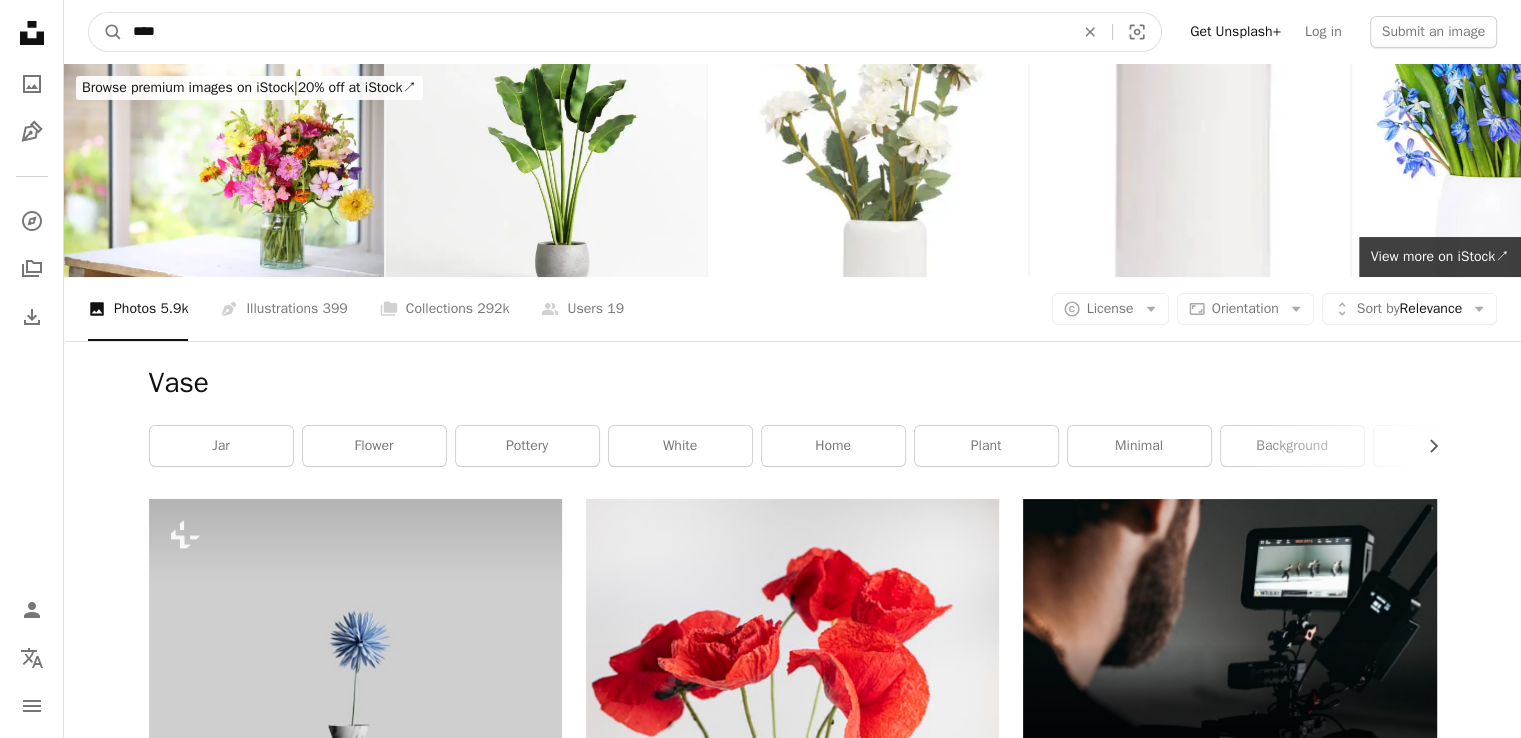 click on "****" at bounding box center [595, 32] 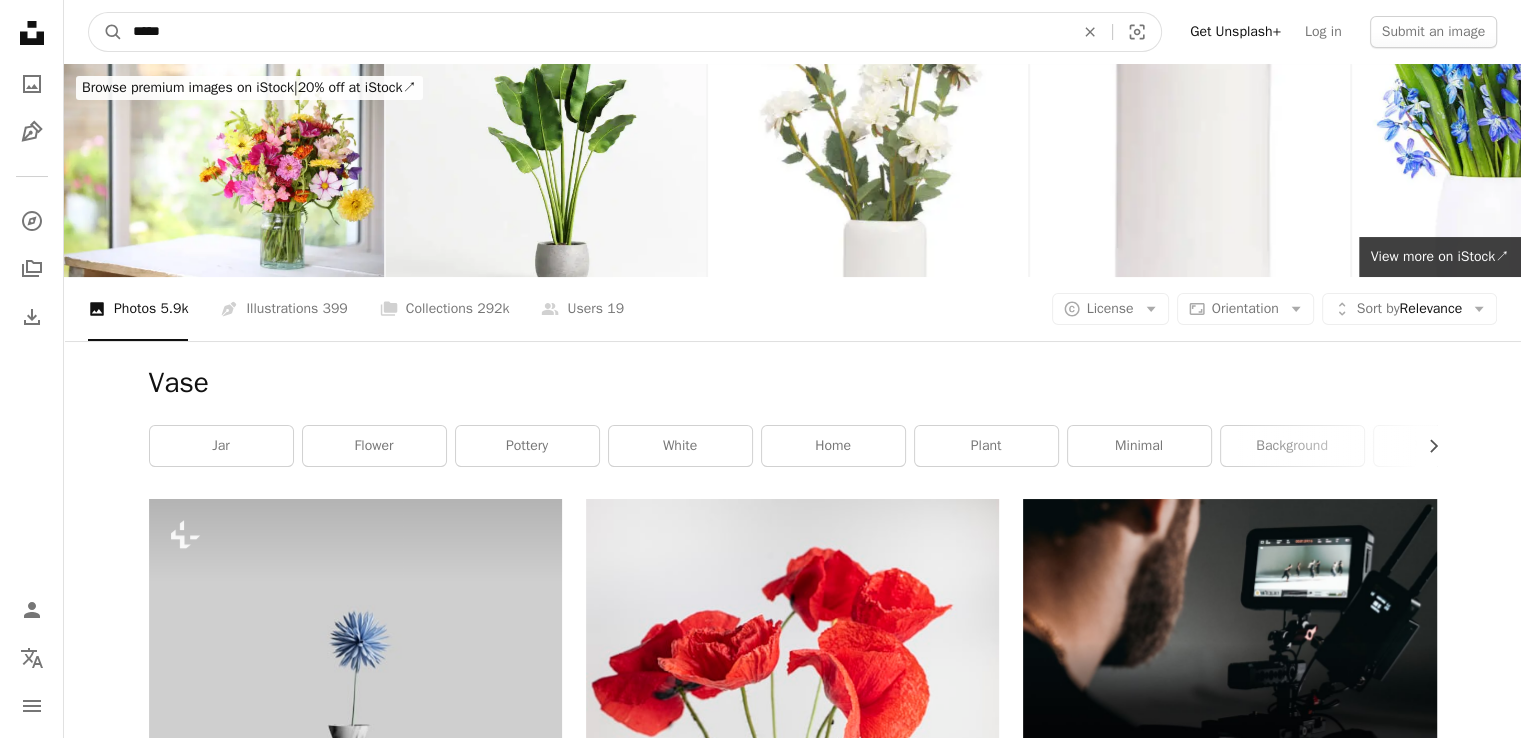 type on "******" 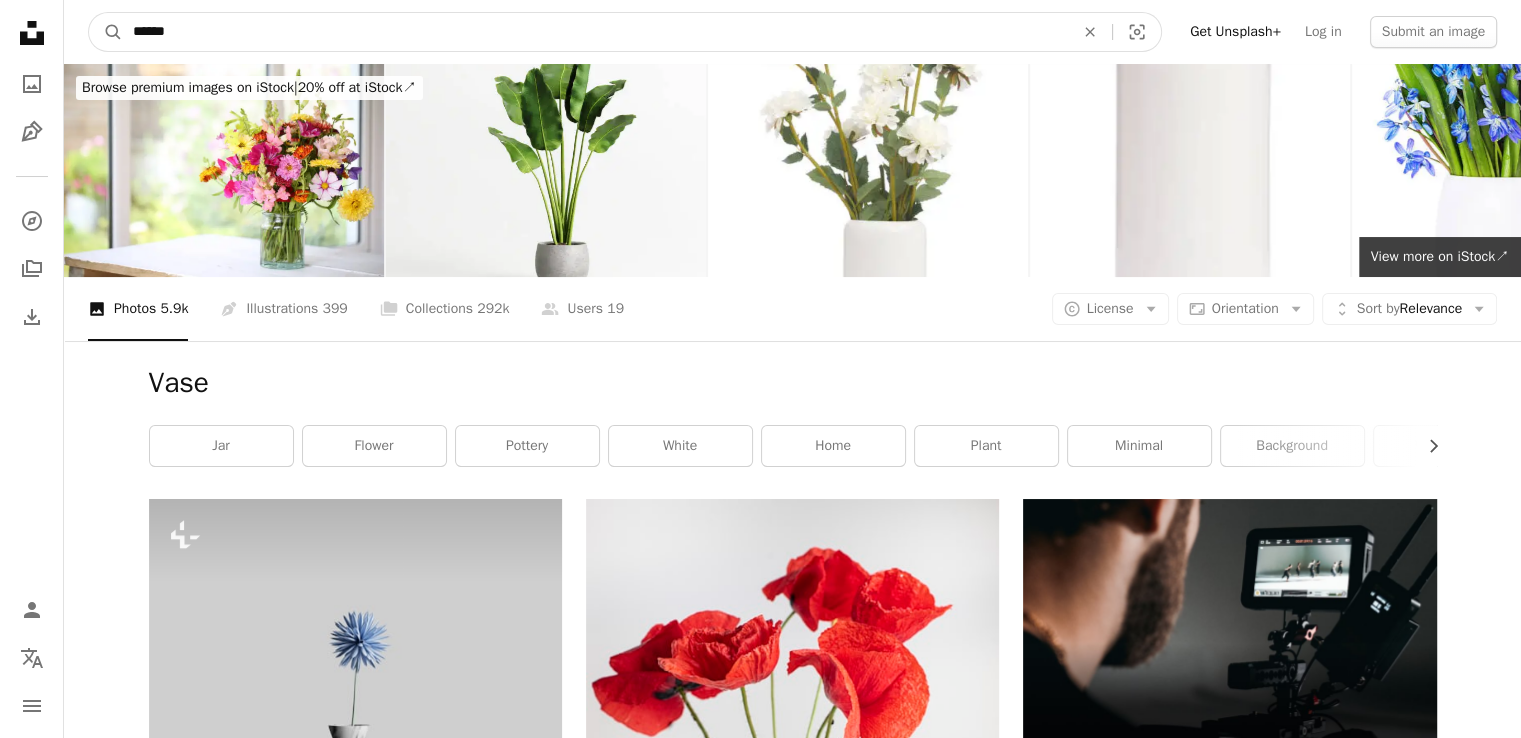 click on "A magnifying glass" at bounding box center (106, 32) 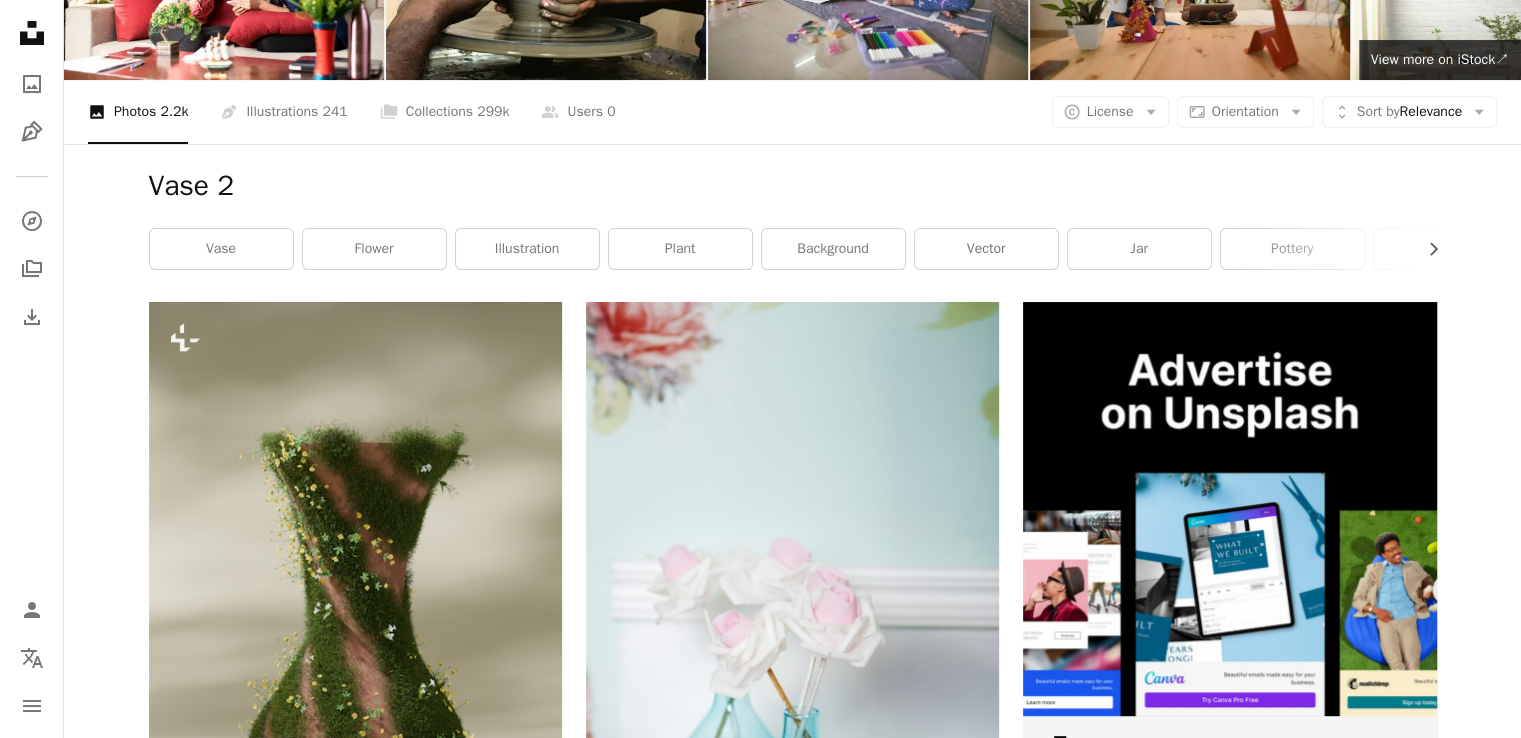 scroll, scrollTop: 0, scrollLeft: 0, axis: both 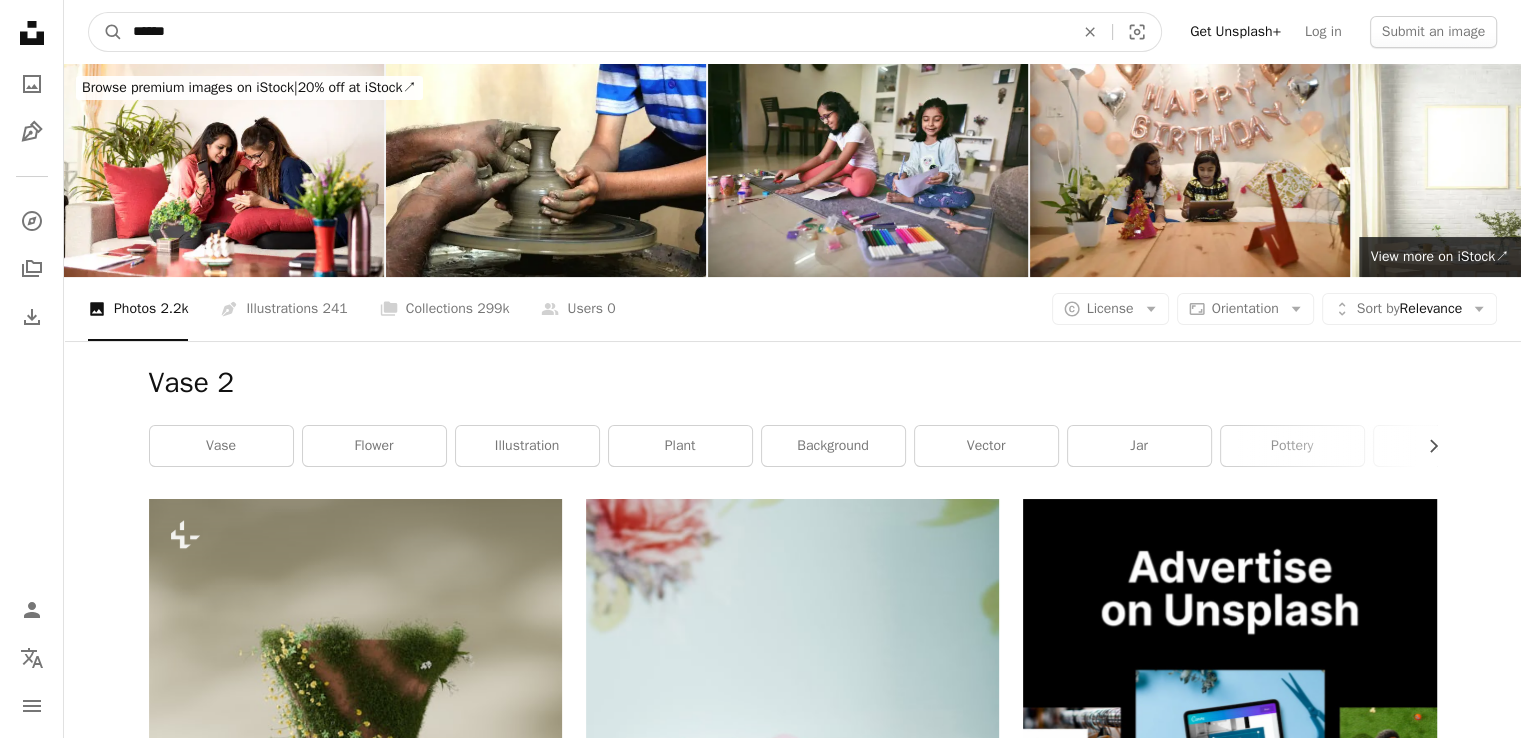click on "******" at bounding box center [595, 32] 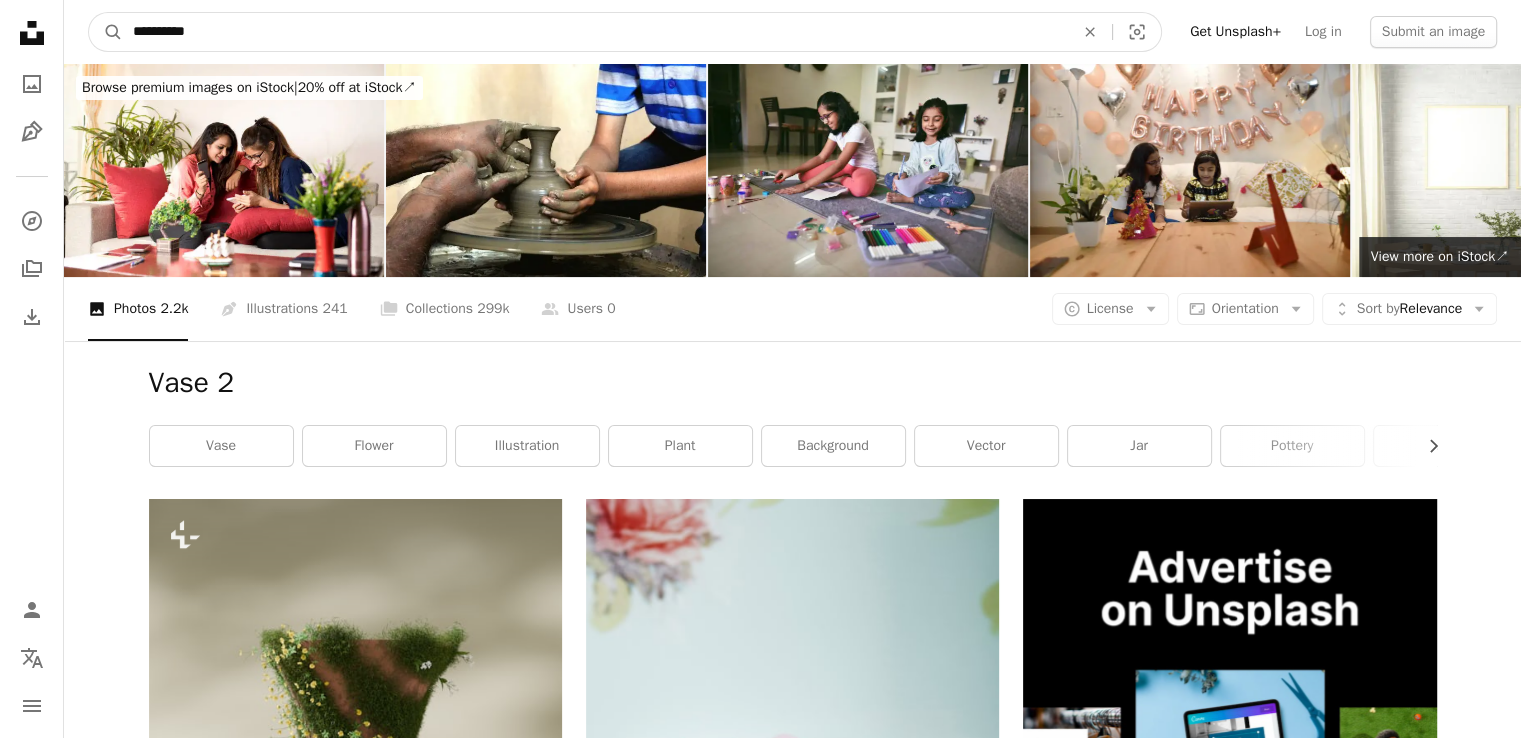 type on "**********" 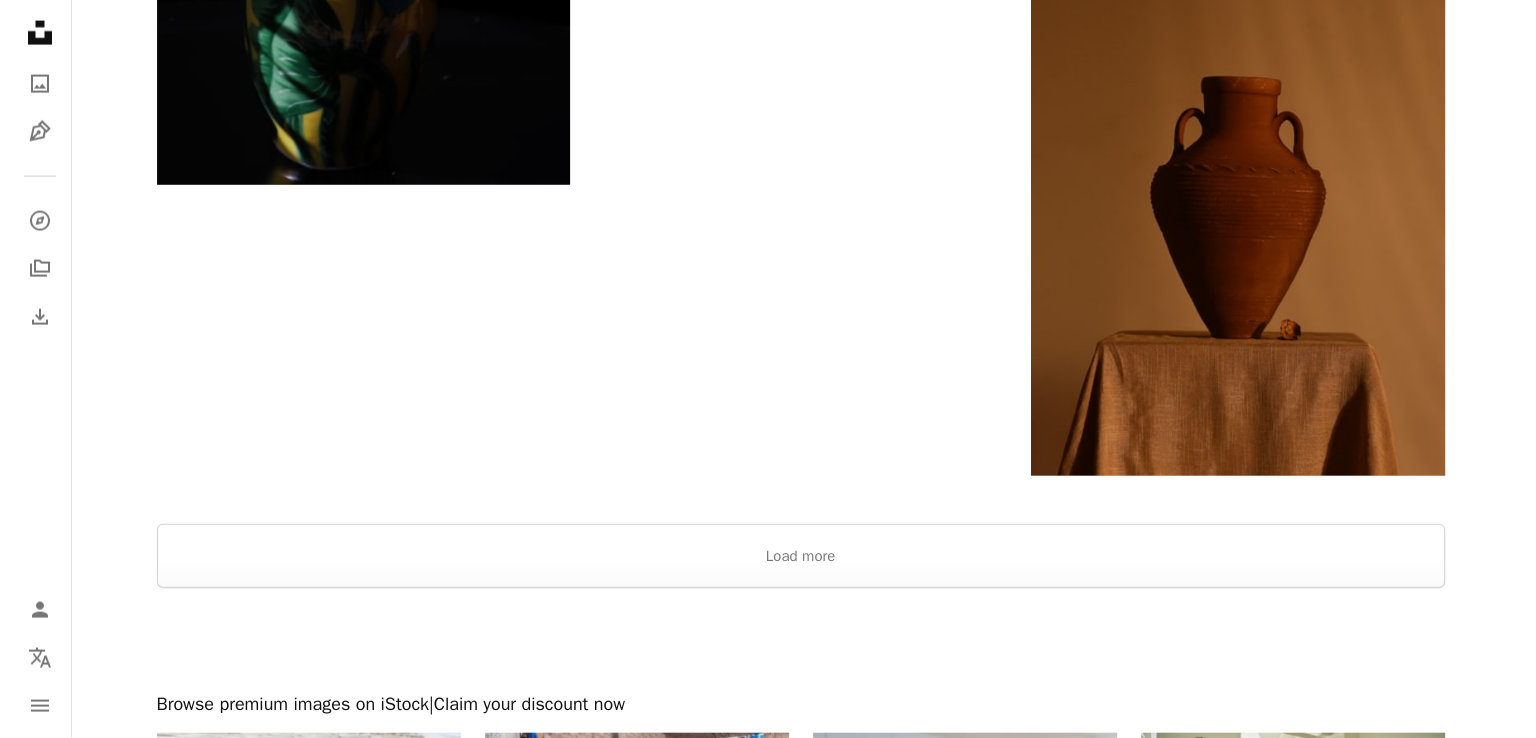 scroll, scrollTop: 4600, scrollLeft: 0, axis: vertical 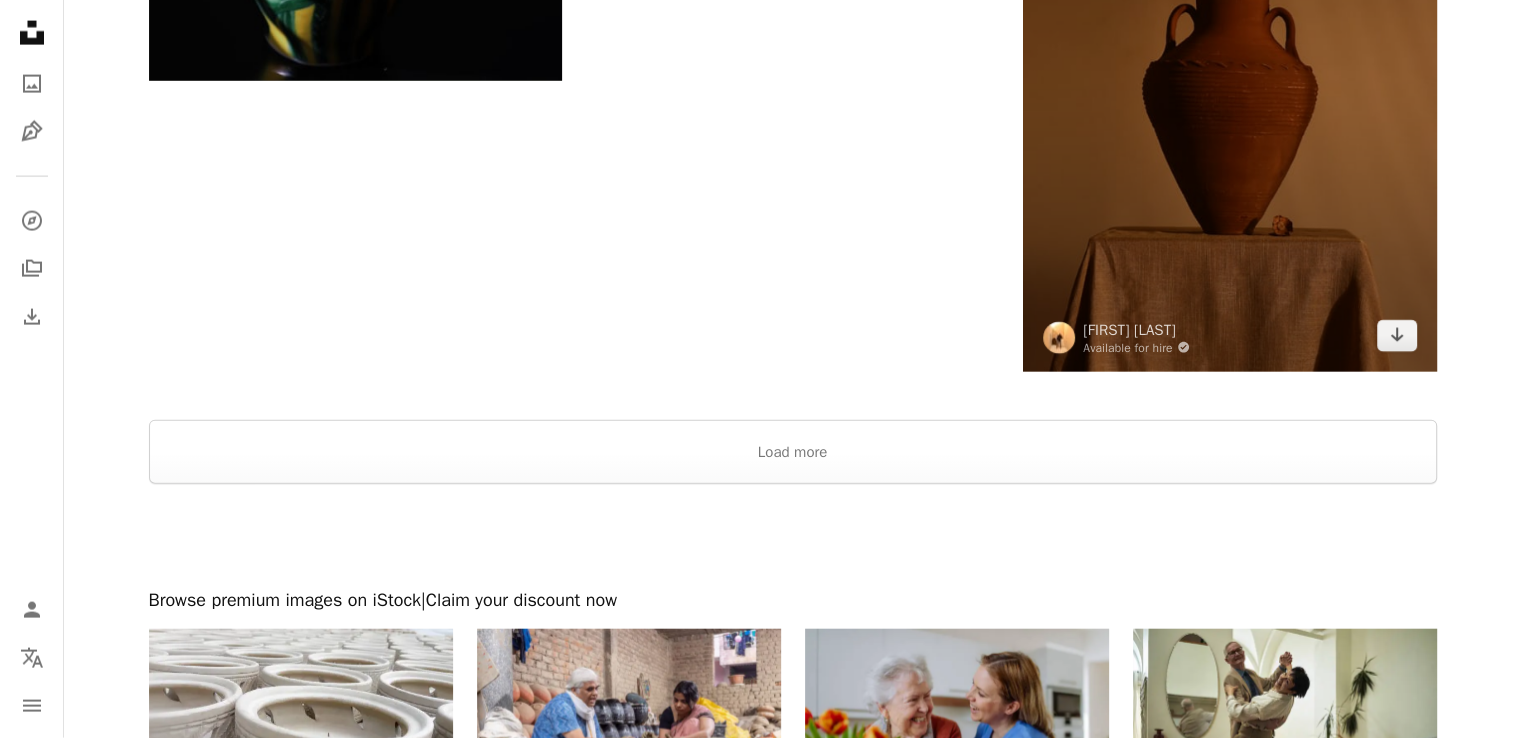 click at bounding box center (1229, 62) 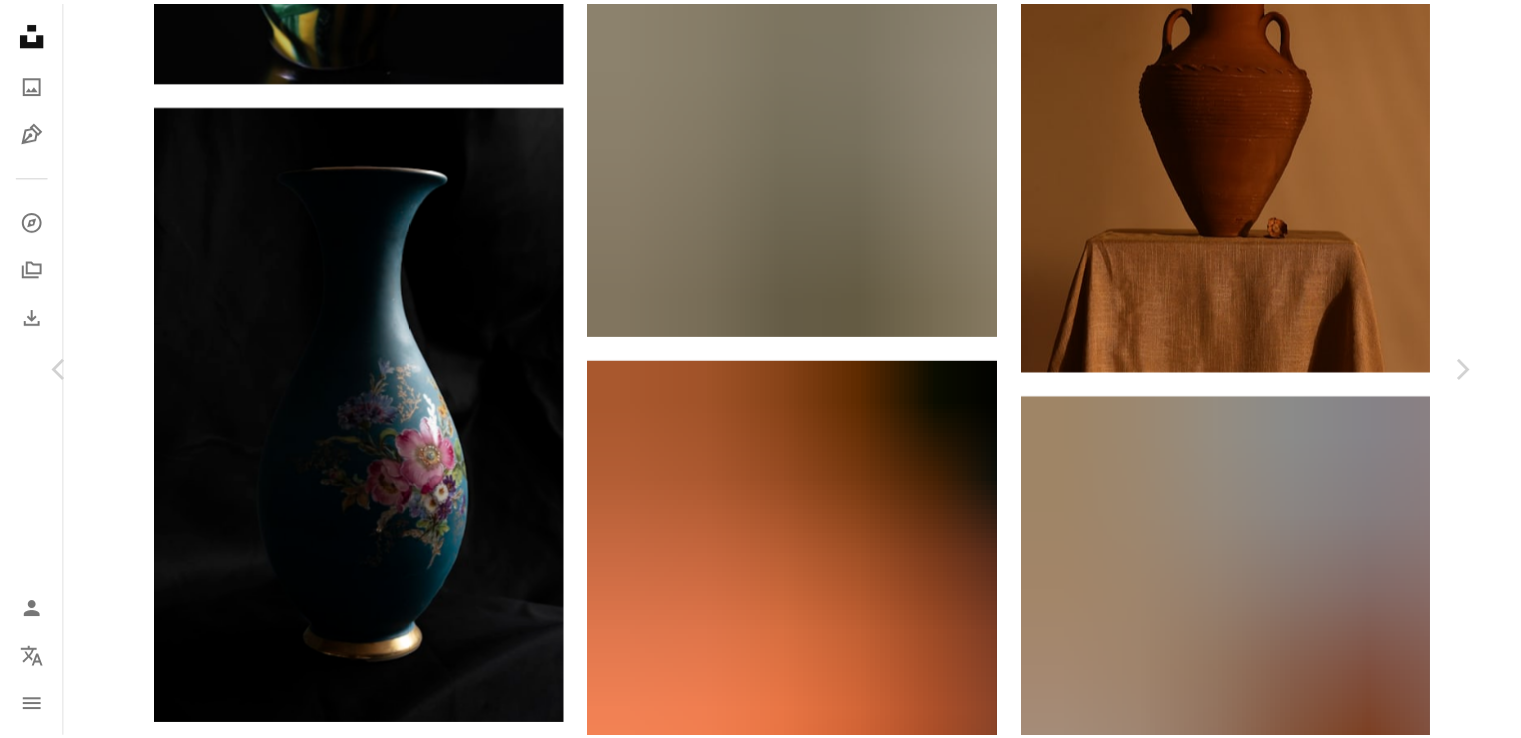 scroll, scrollTop: 14399, scrollLeft: 0, axis: vertical 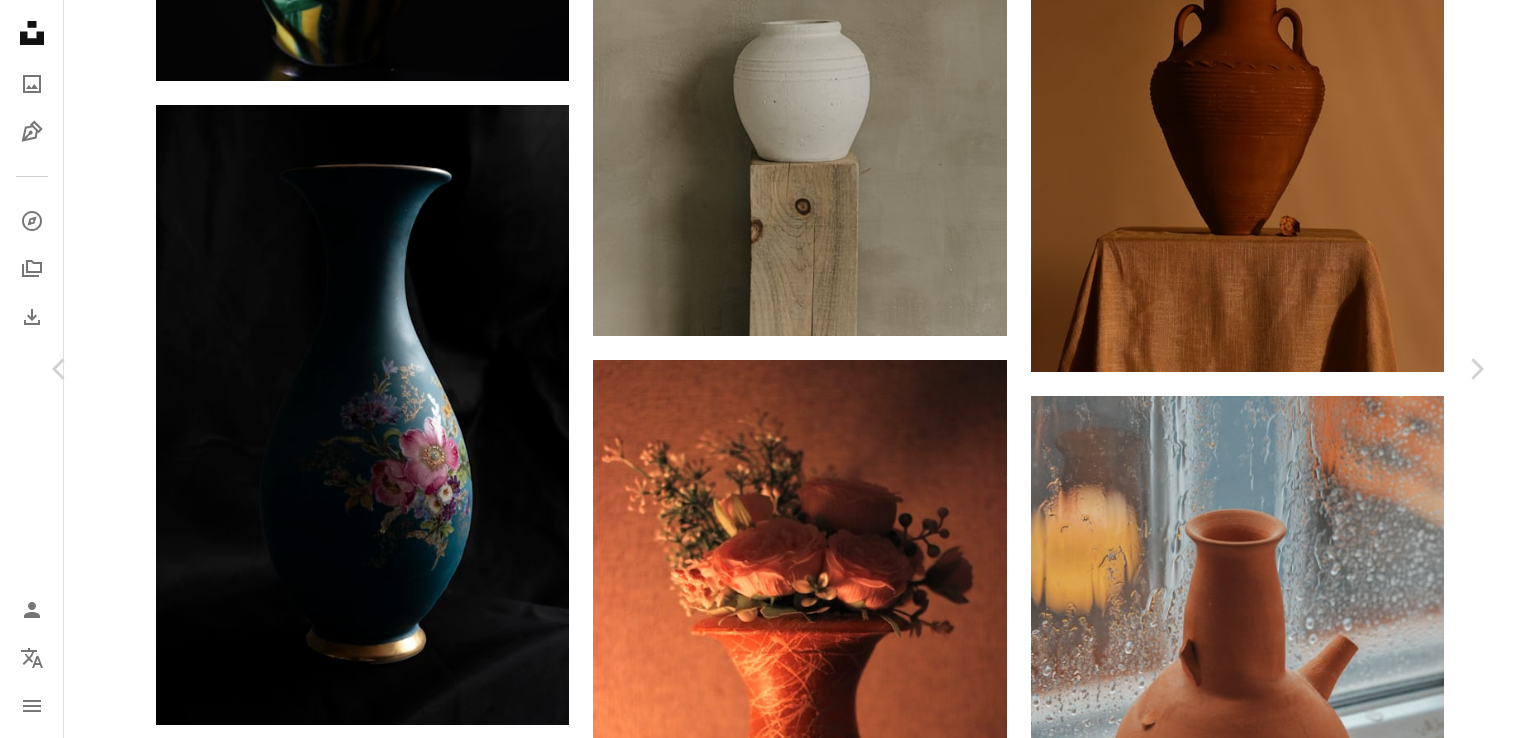 click on "An X shape" at bounding box center [20, 20] 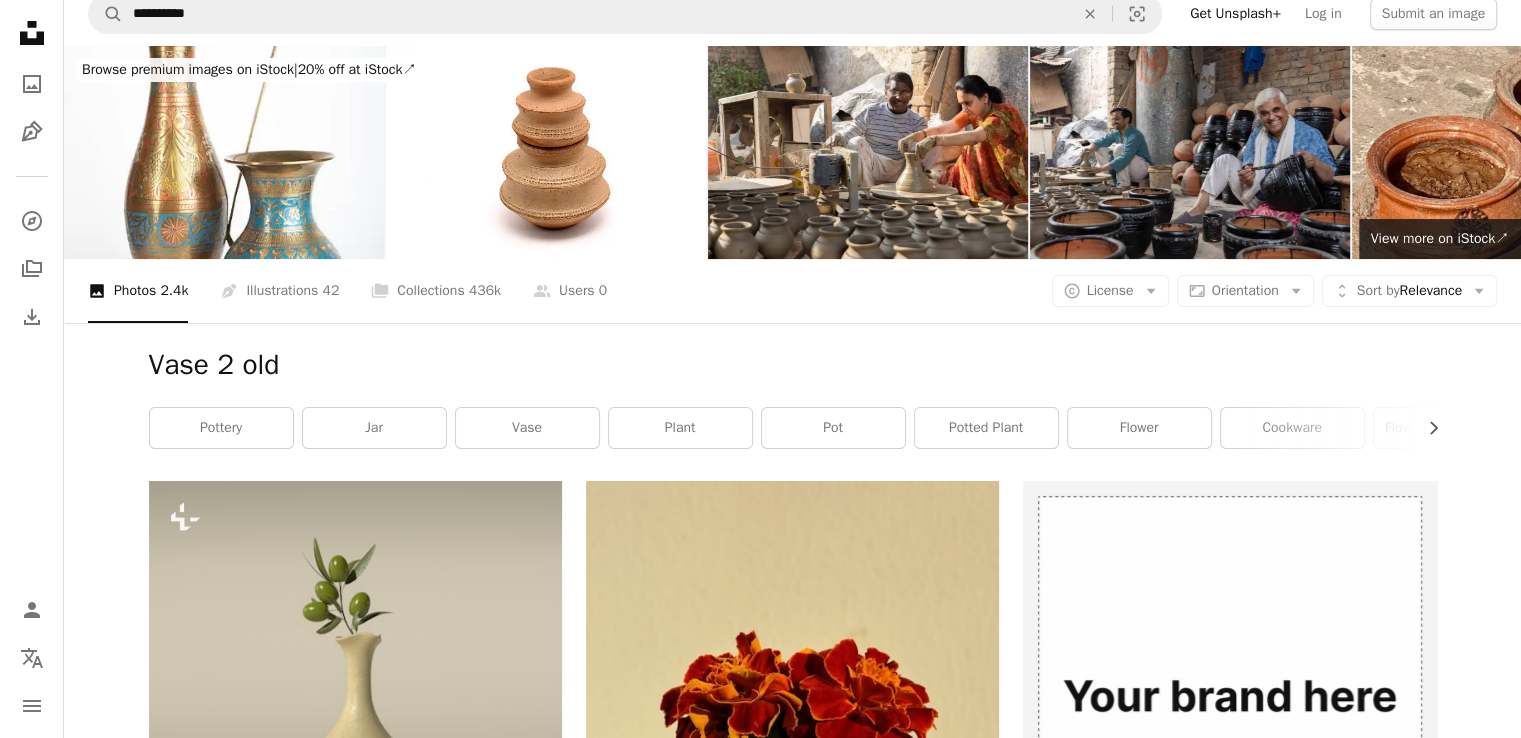 scroll, scrollTop: 0, scrollLeft: 0, axis: both 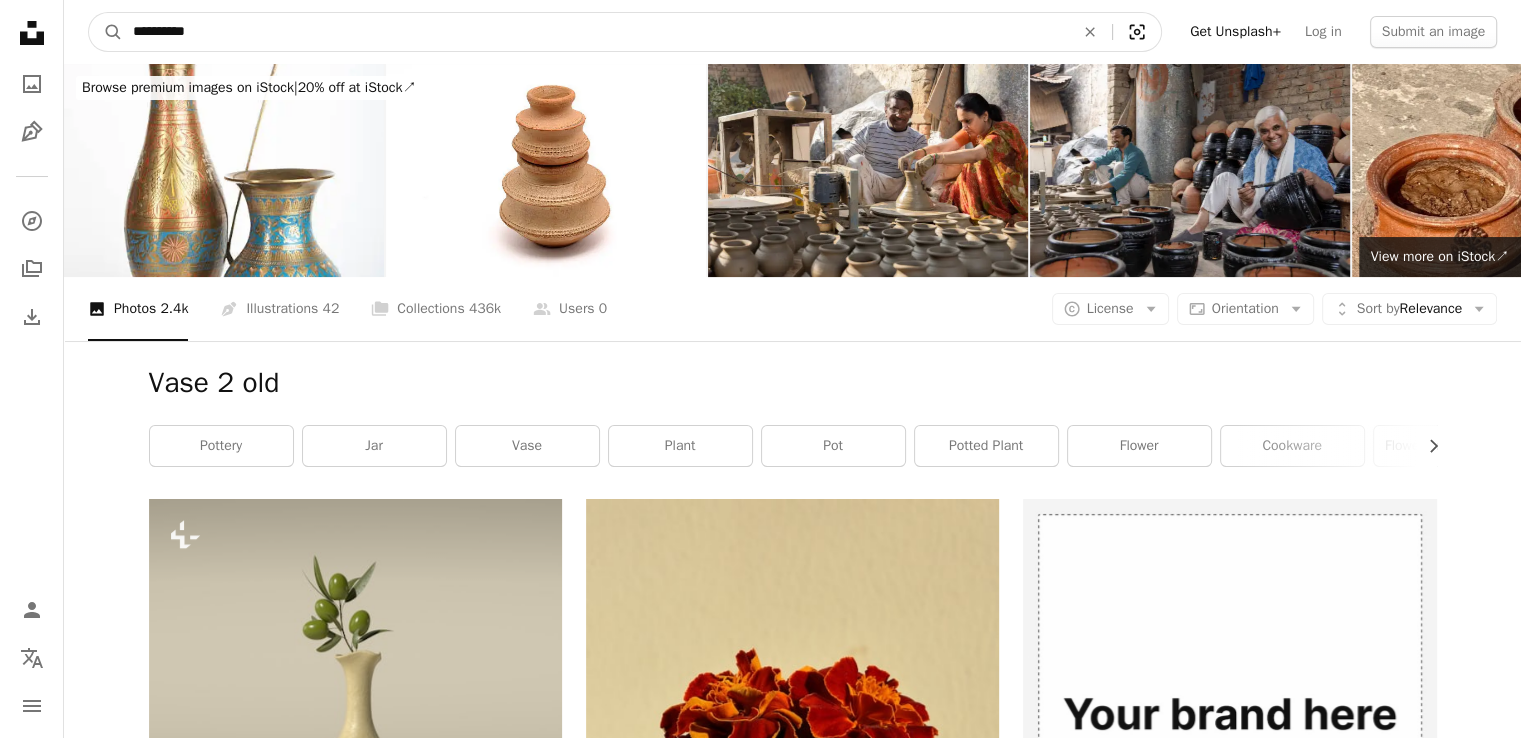 click 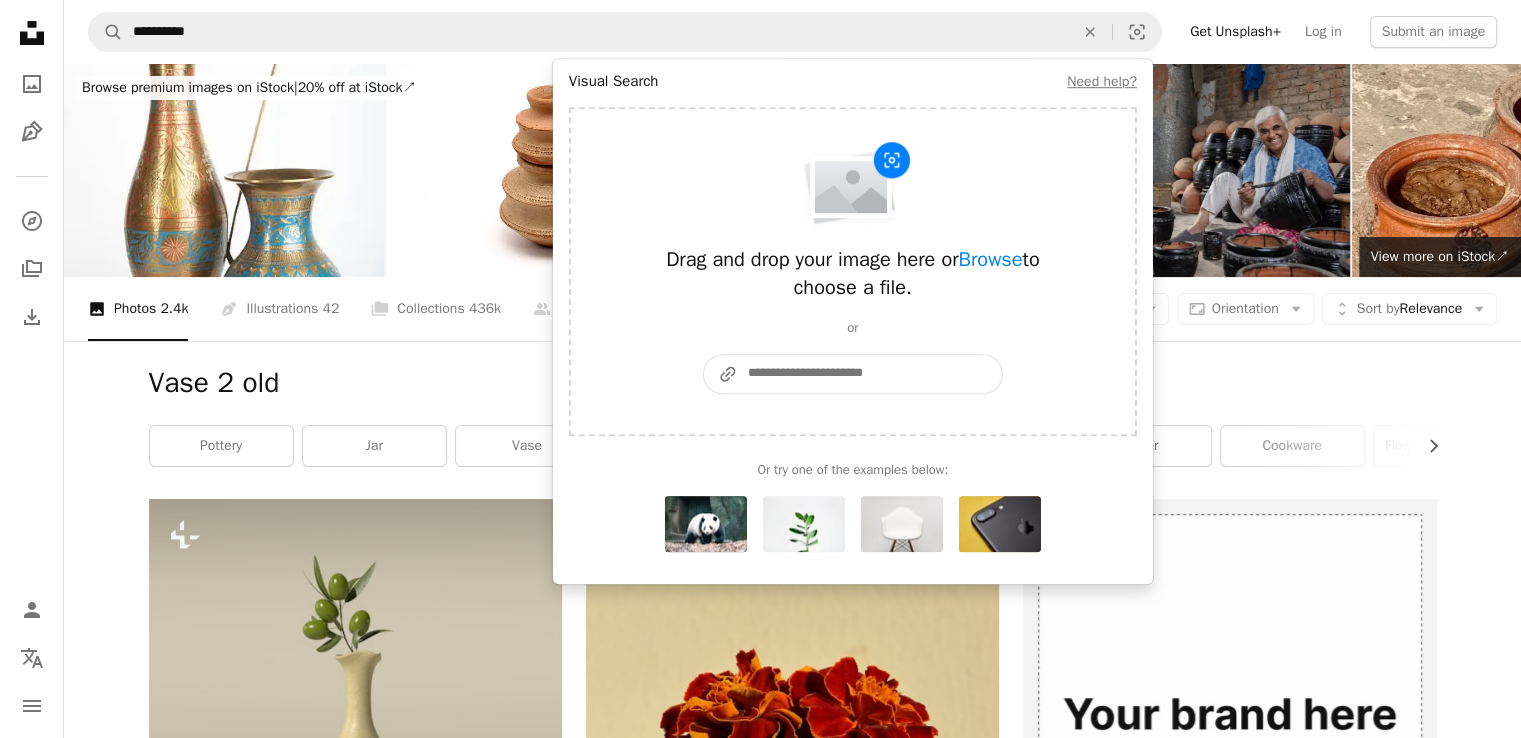 click on "A URL sharing icon (chains) Paste an image or a URL" at bounding box center [870, 374] 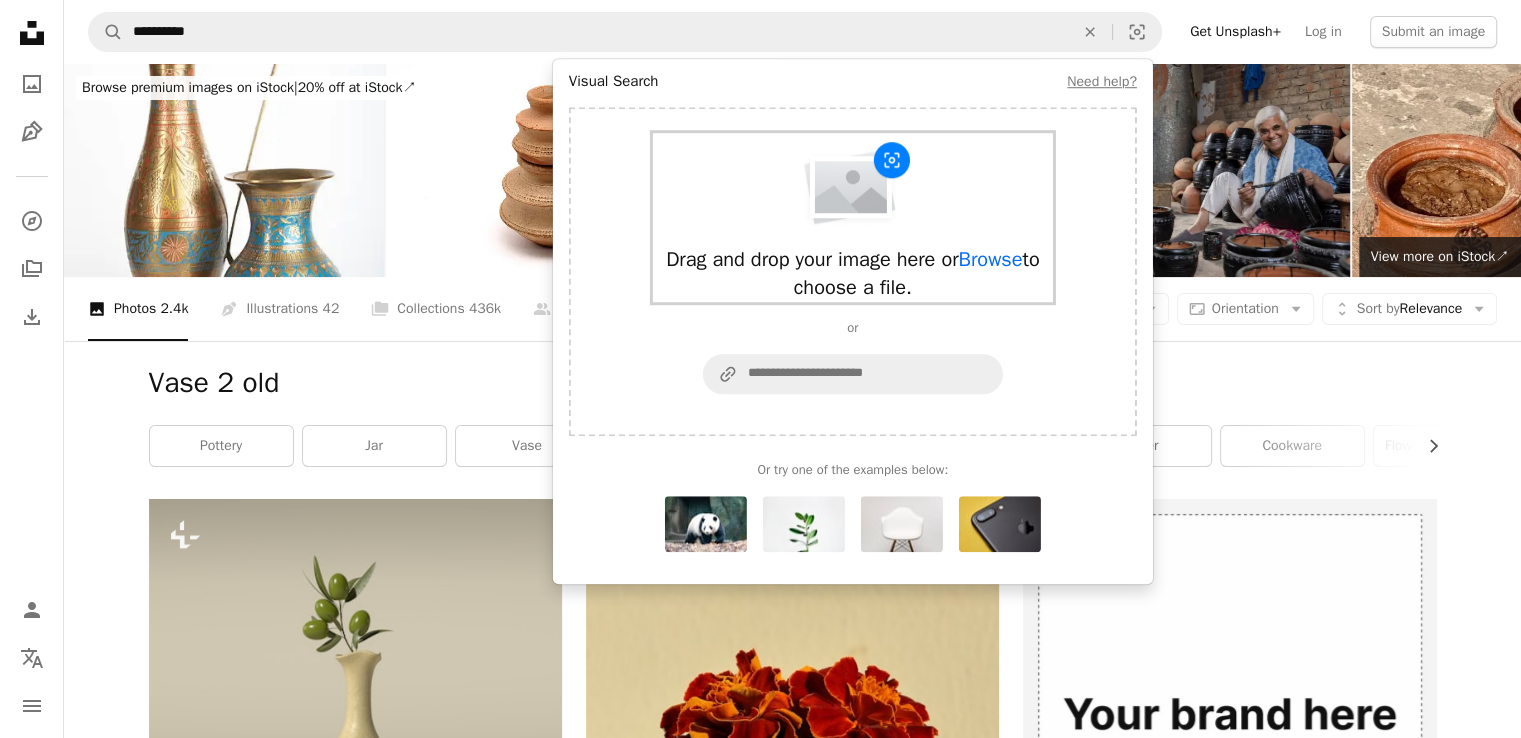 click at bounding box center (853, 185) 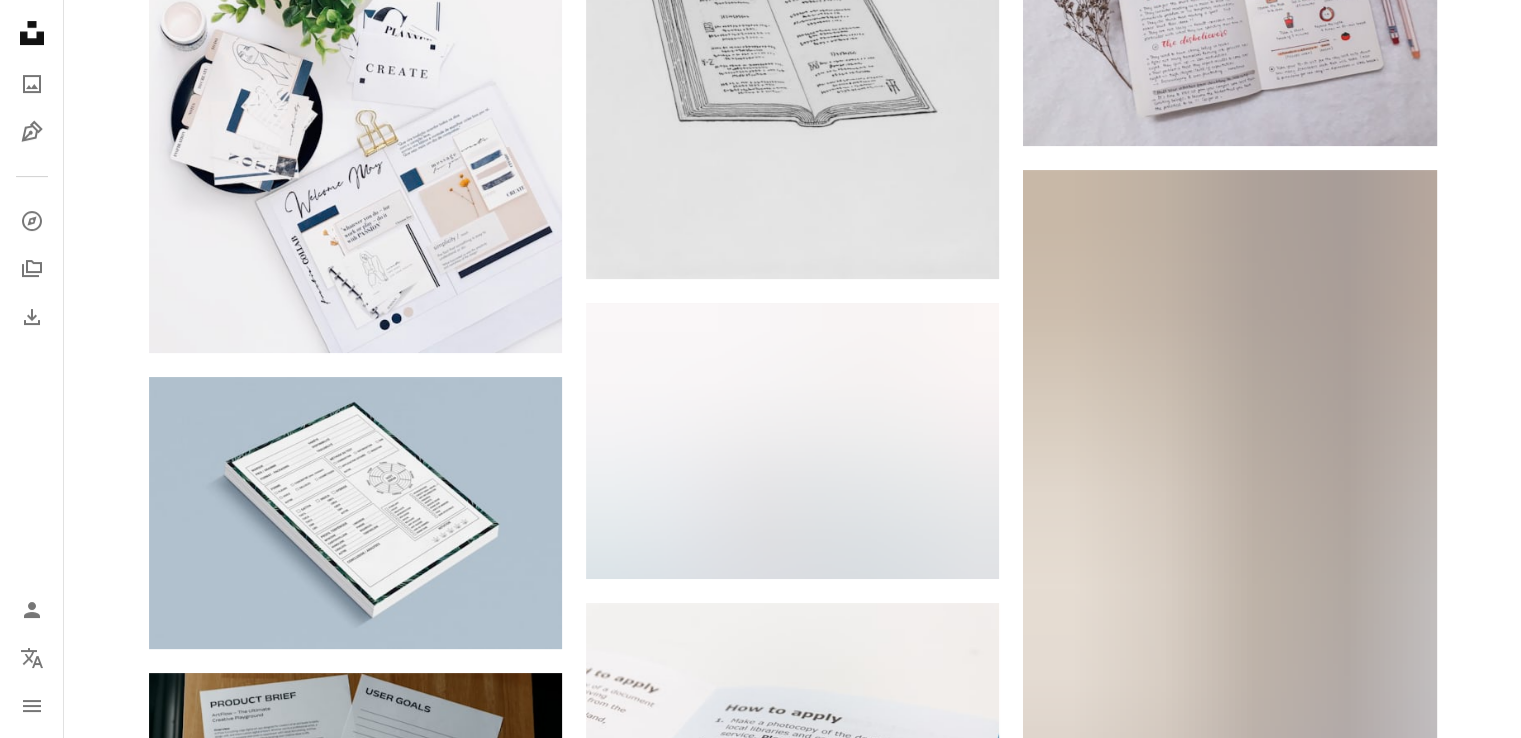 scroll, scrollTop: 0, scrollLeft: 0, axis: both 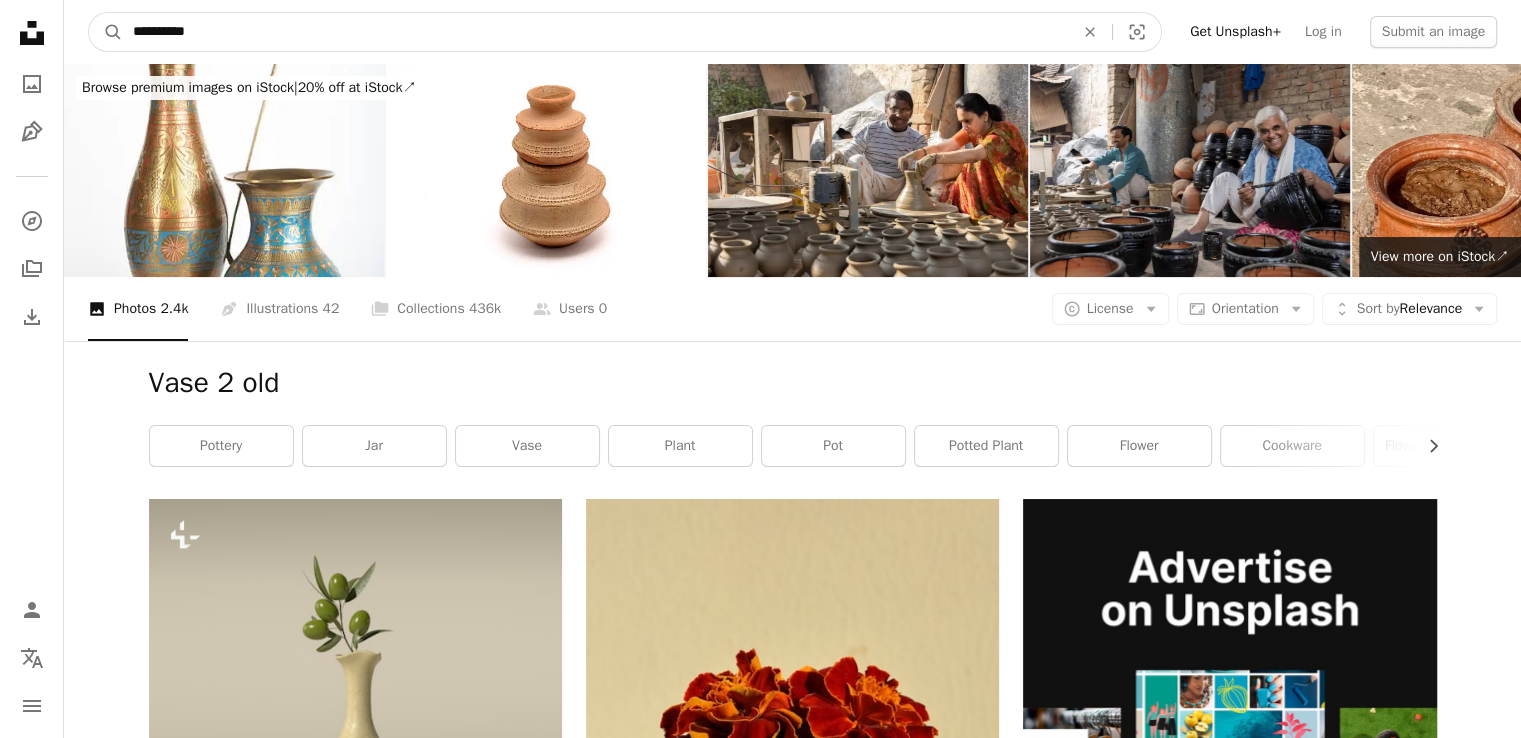 click on "**********" at bounding box center [595, 32] 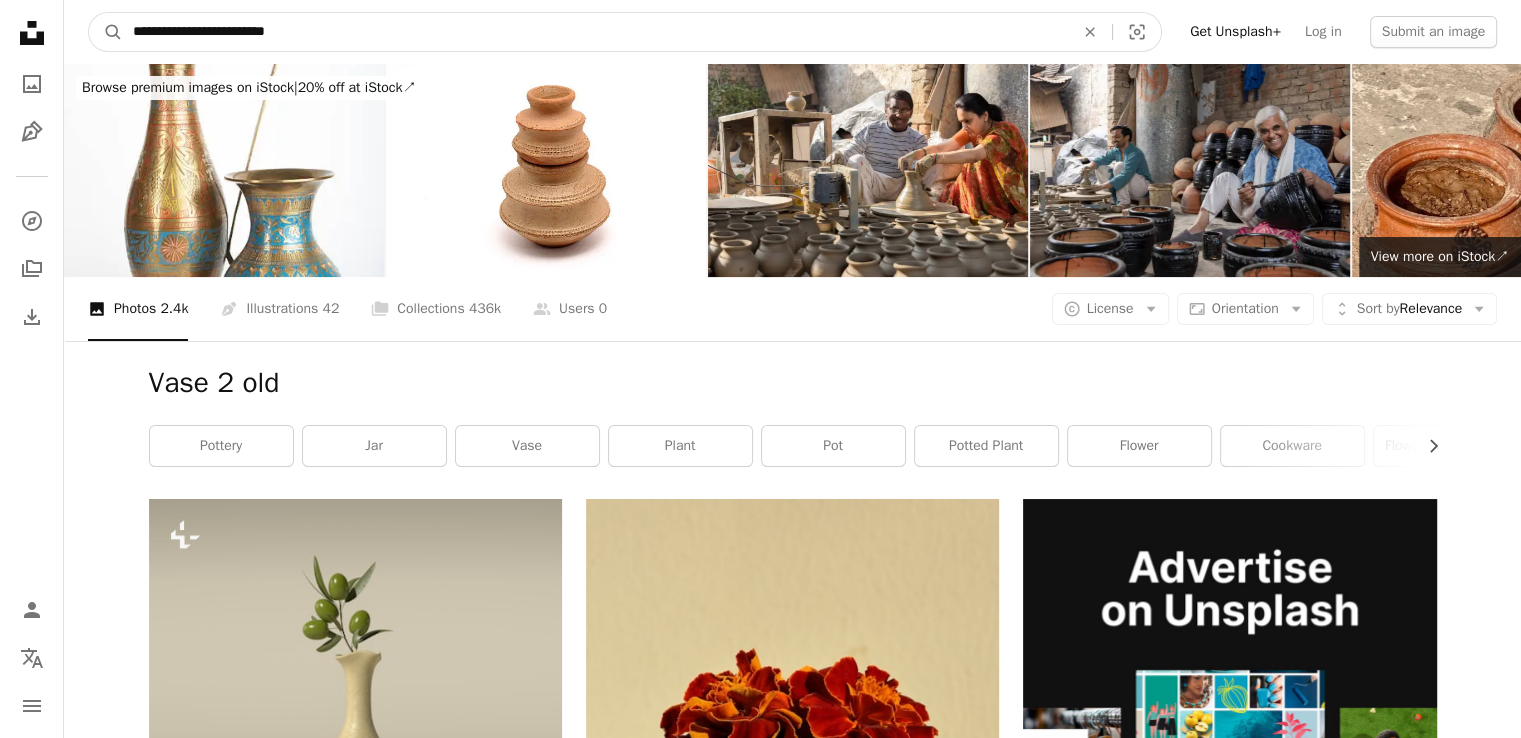 type on "**********" 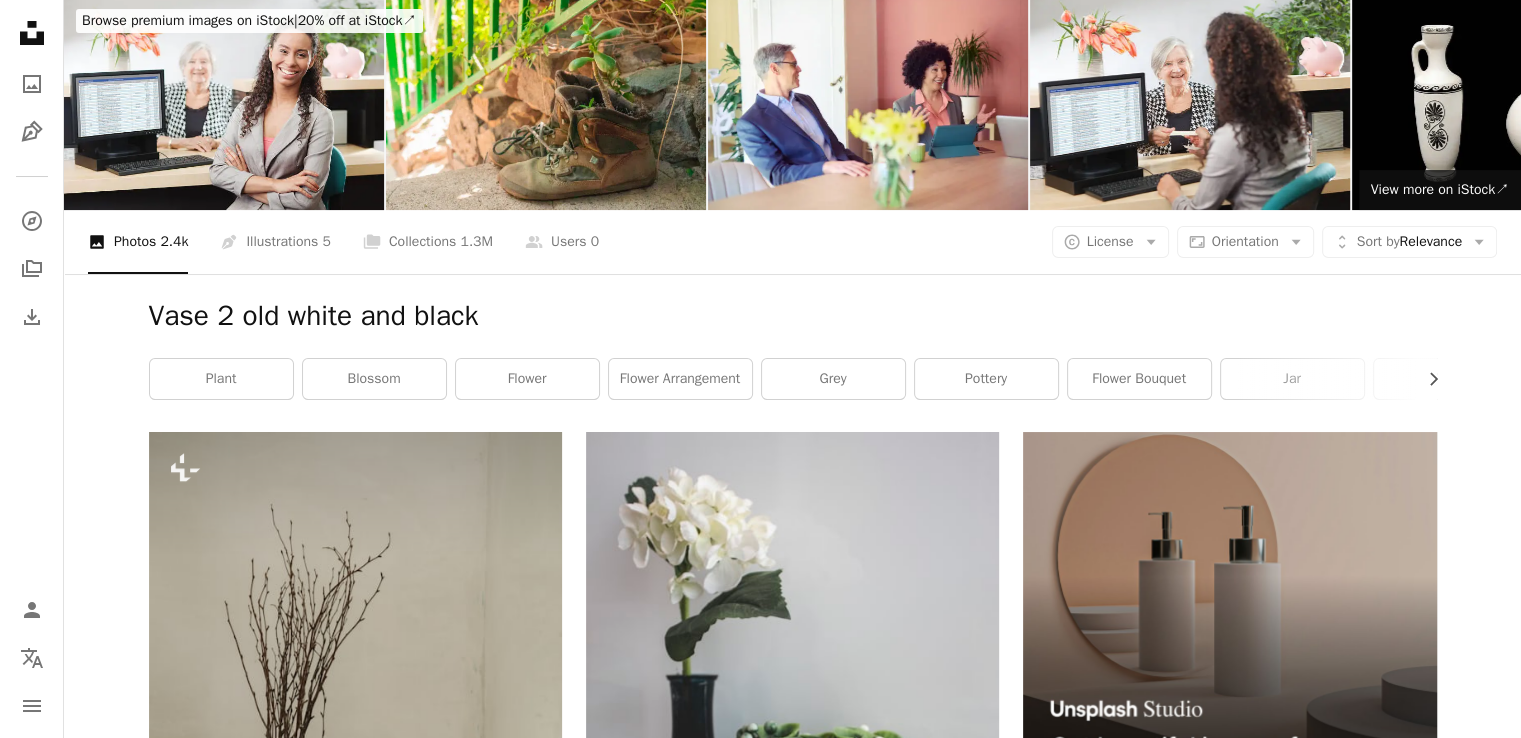 scroll, scrollTop: 0, scrollLeft: 0, axis: both 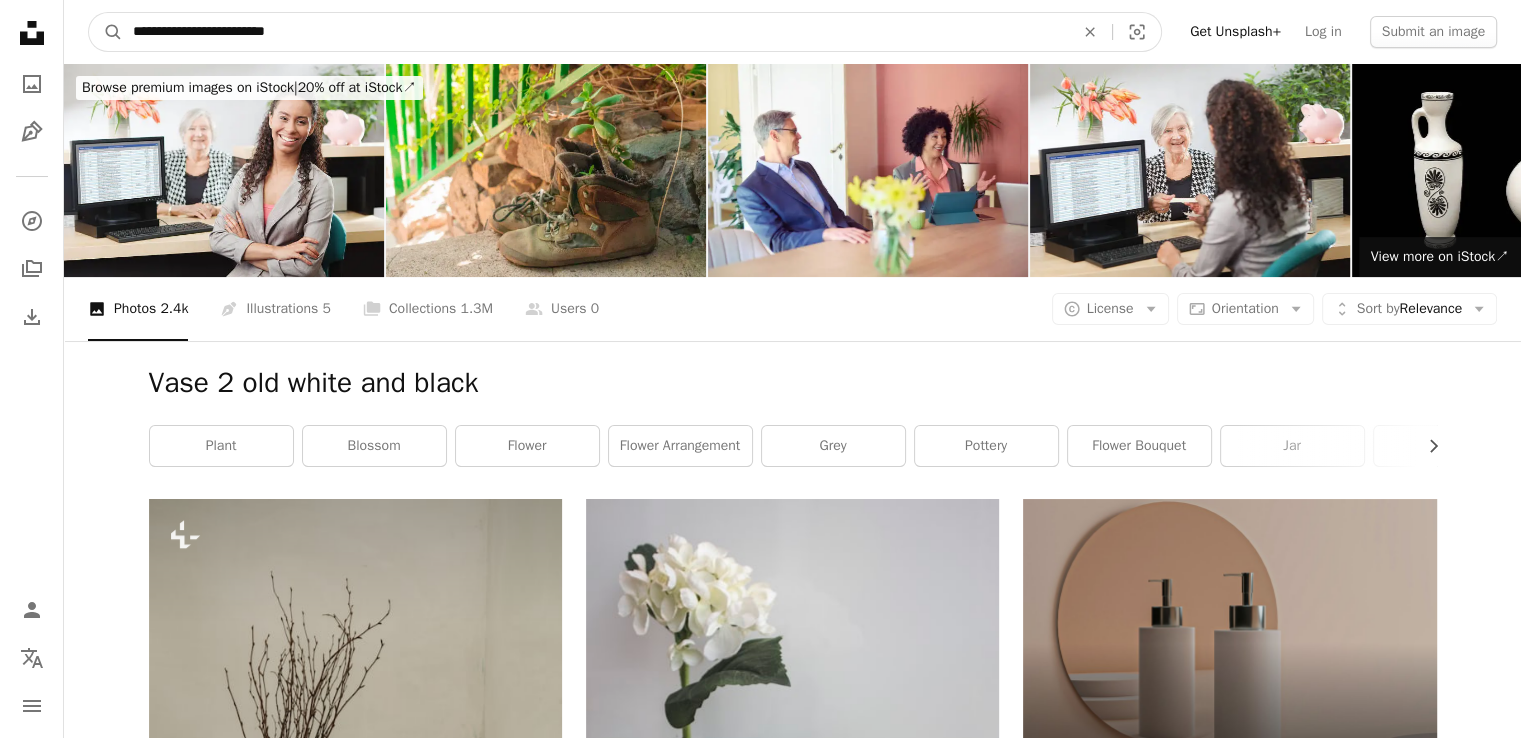click on "**********" at bounding box center [595, 32] 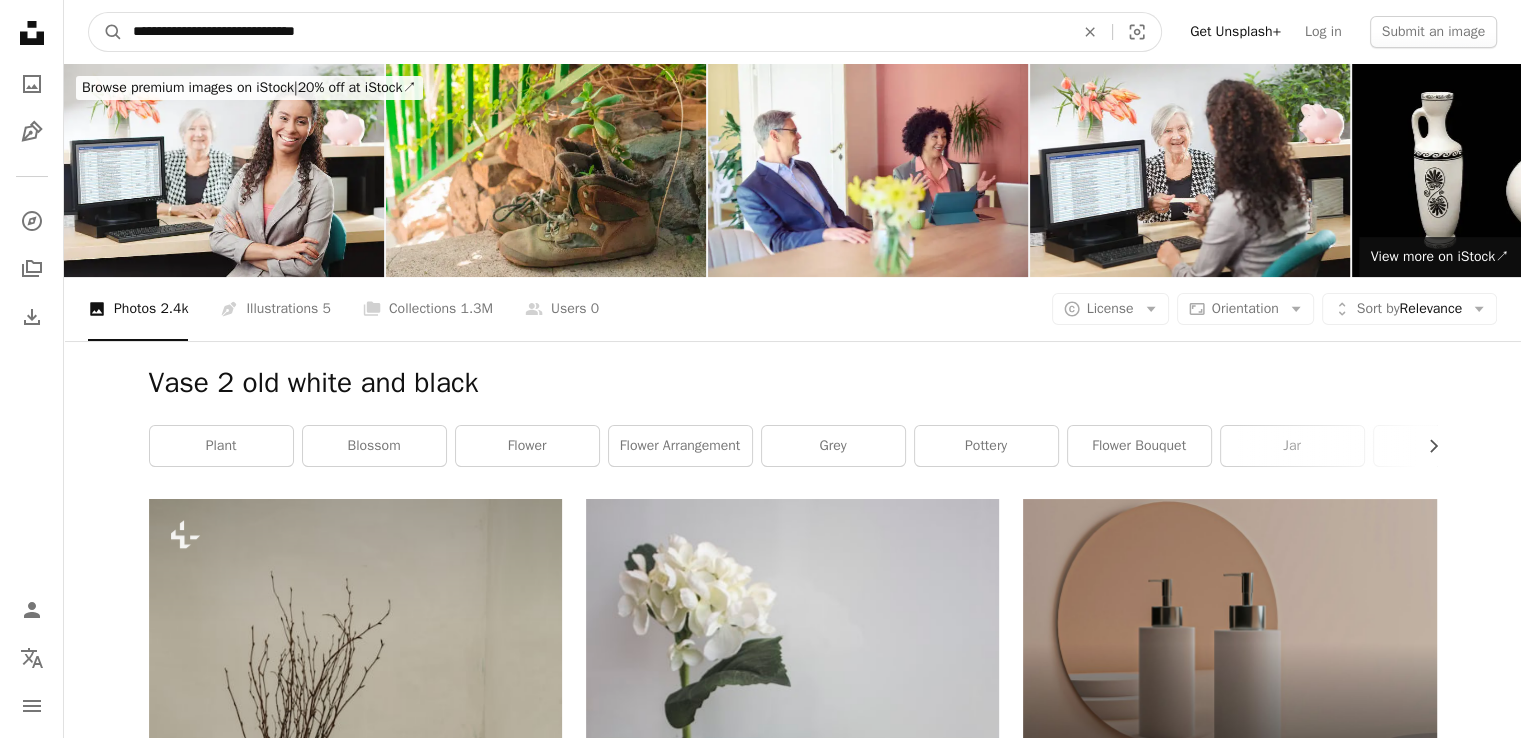 type on "**********" 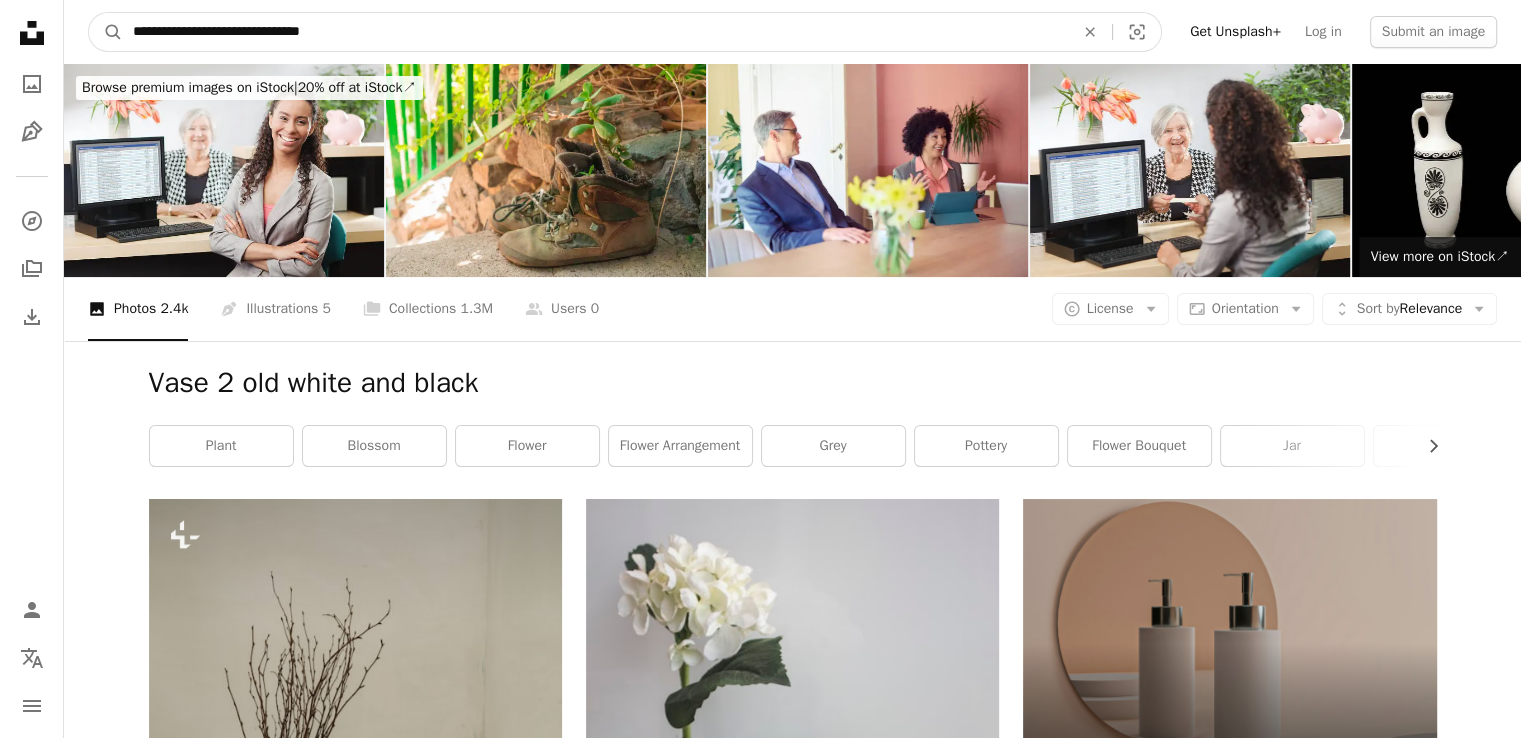click on "A magnifying glass" at bounding box center (106, 32) 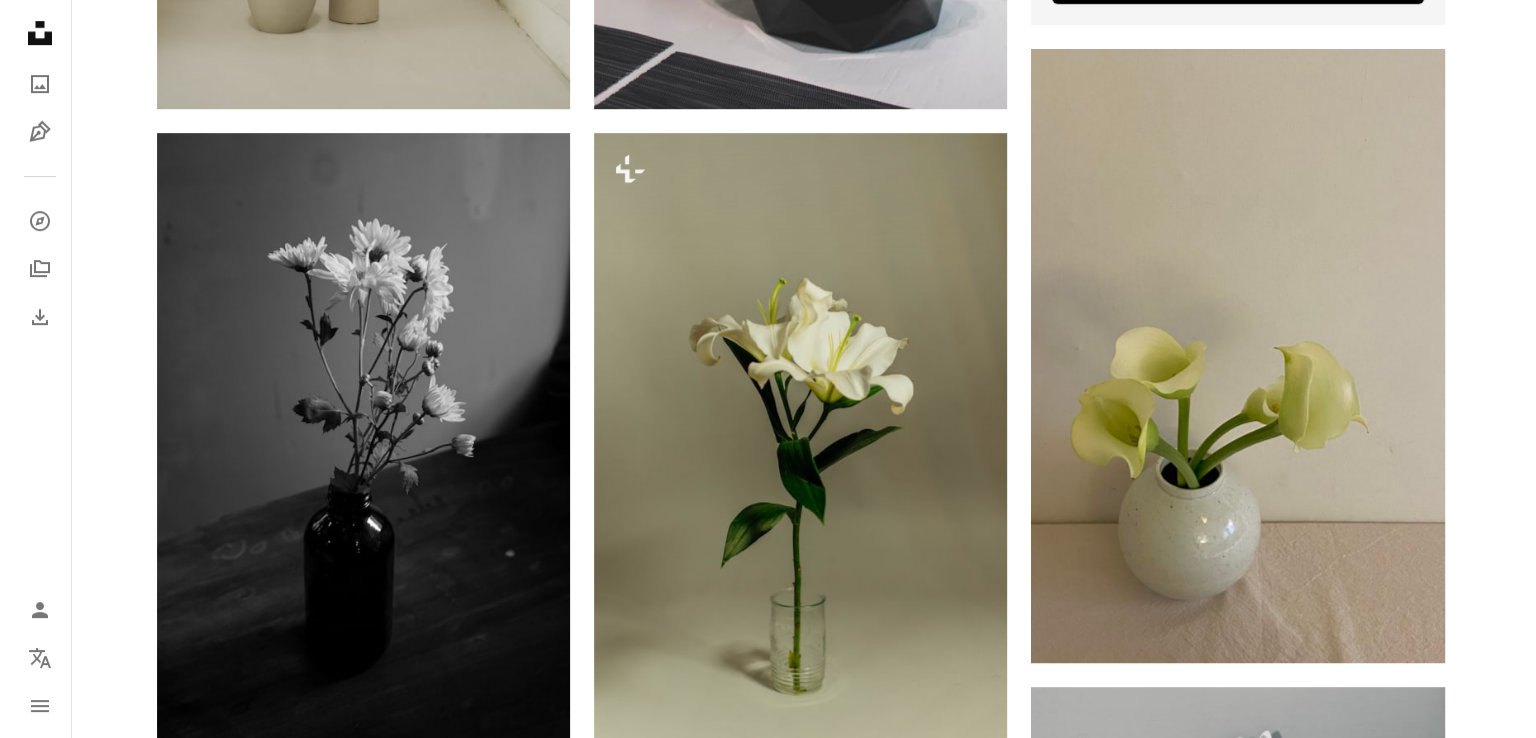 scroll, scrollTop: 410, scrollLeft: 0, axis: vertical 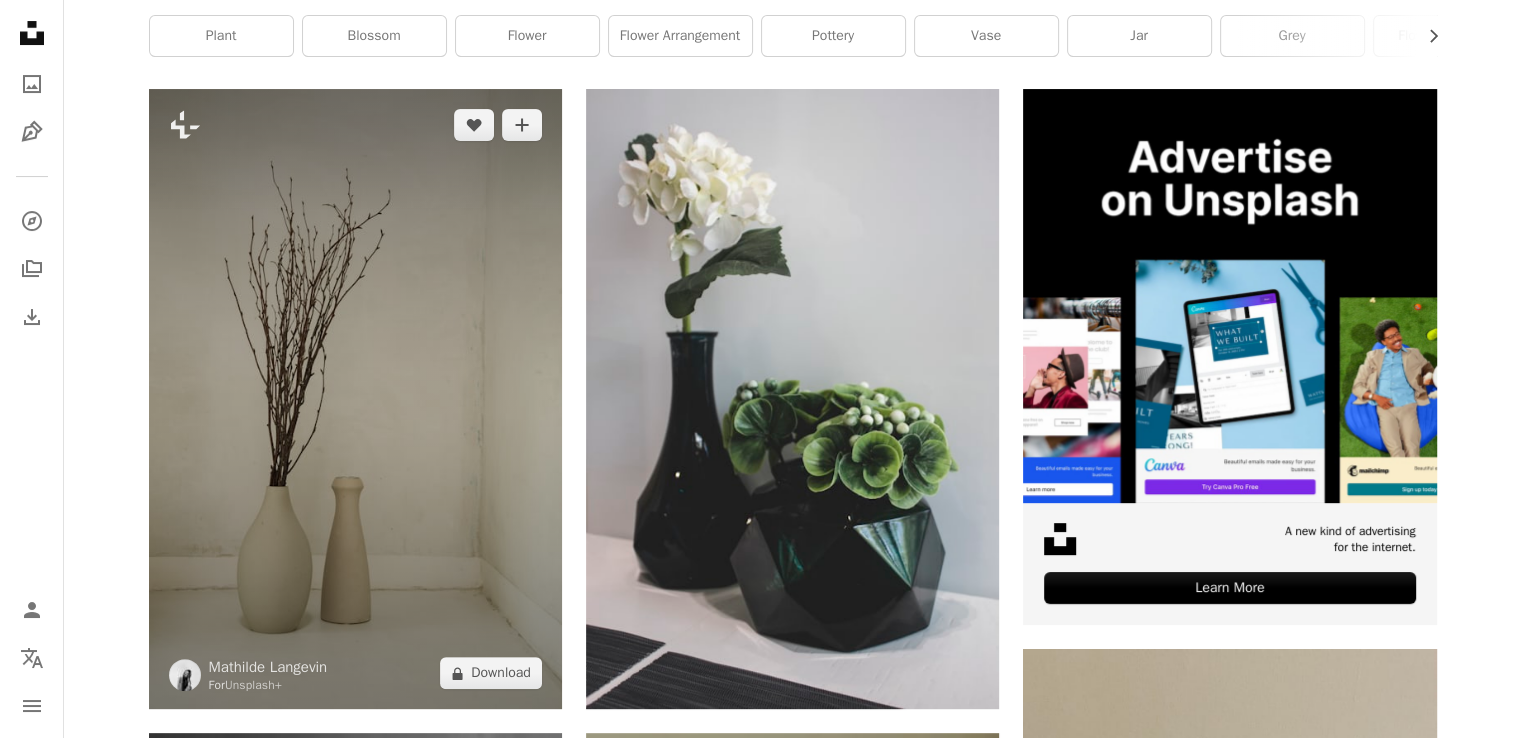 click at bounding box center (355, 399) 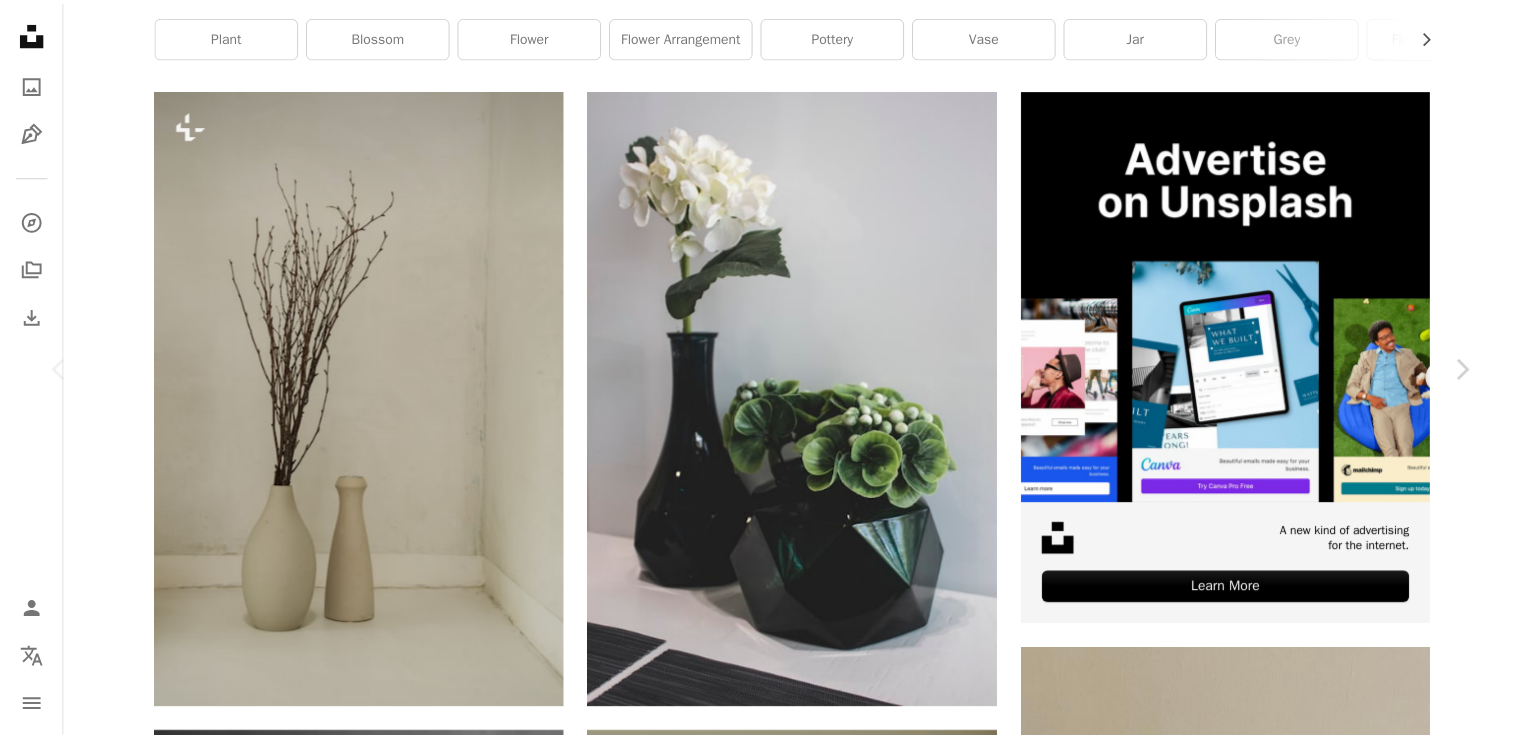scroll, scrollTop: 6001, scrollLeft: 0, axis: vertical 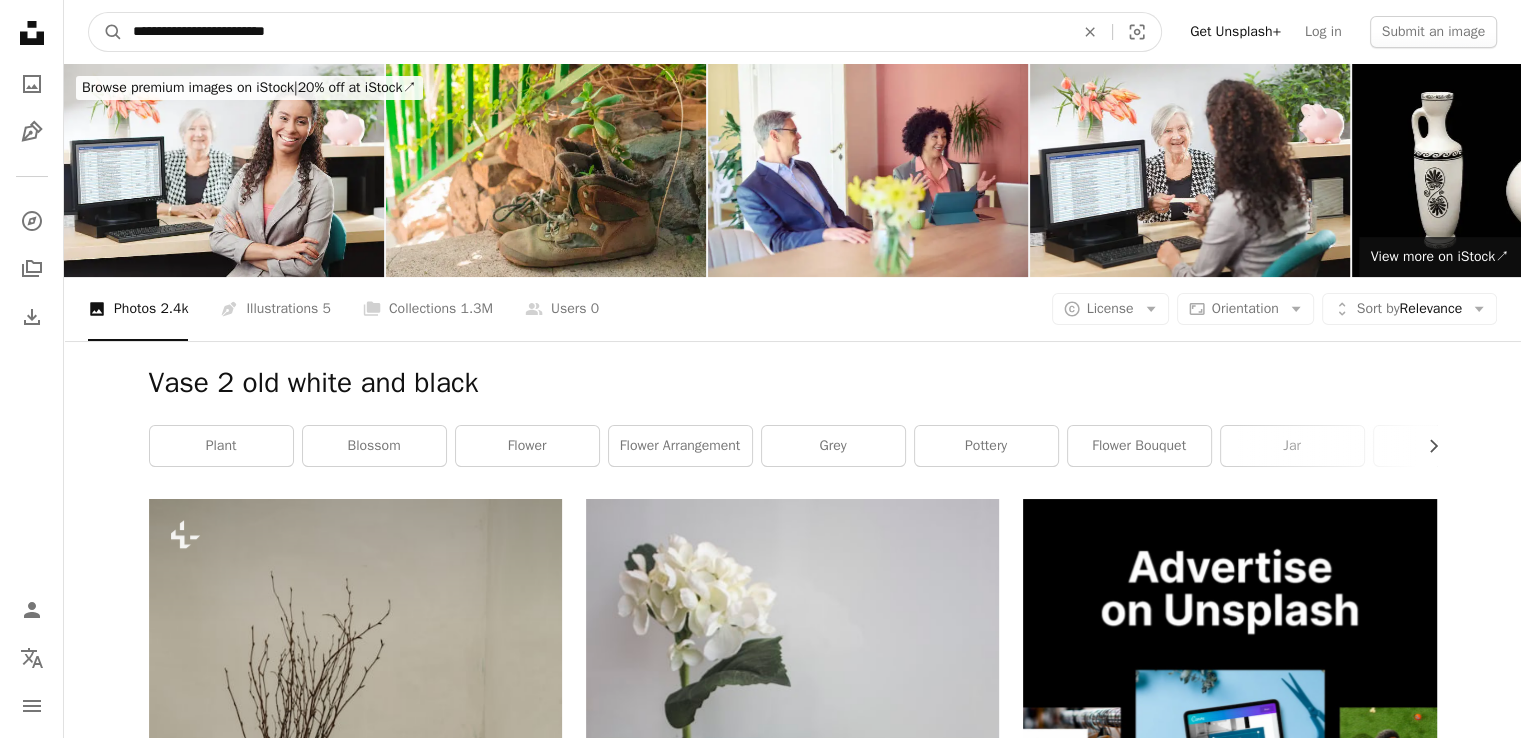 click on "**********" at bounding box center [595, 32] 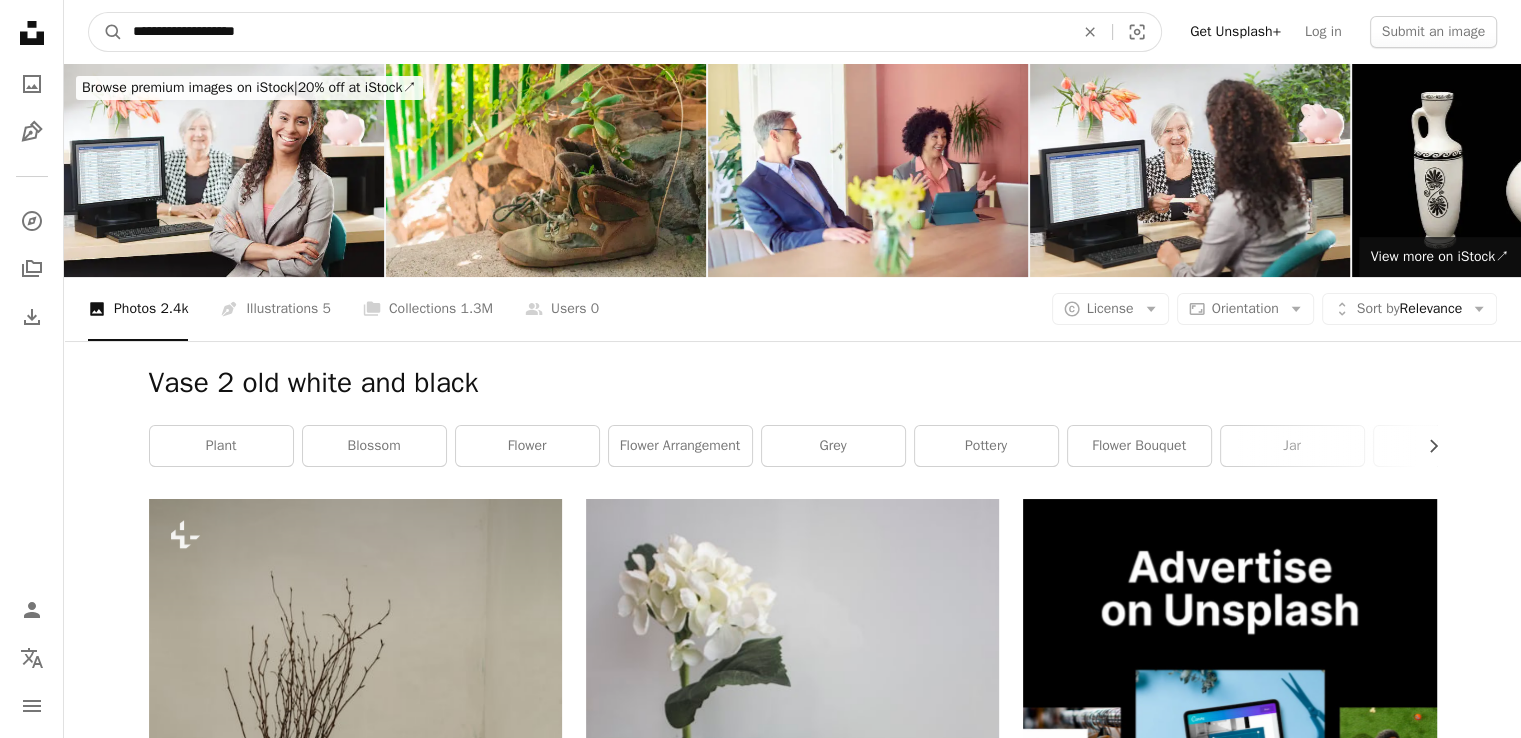 click on "**********" at bounding box center [595, 32] 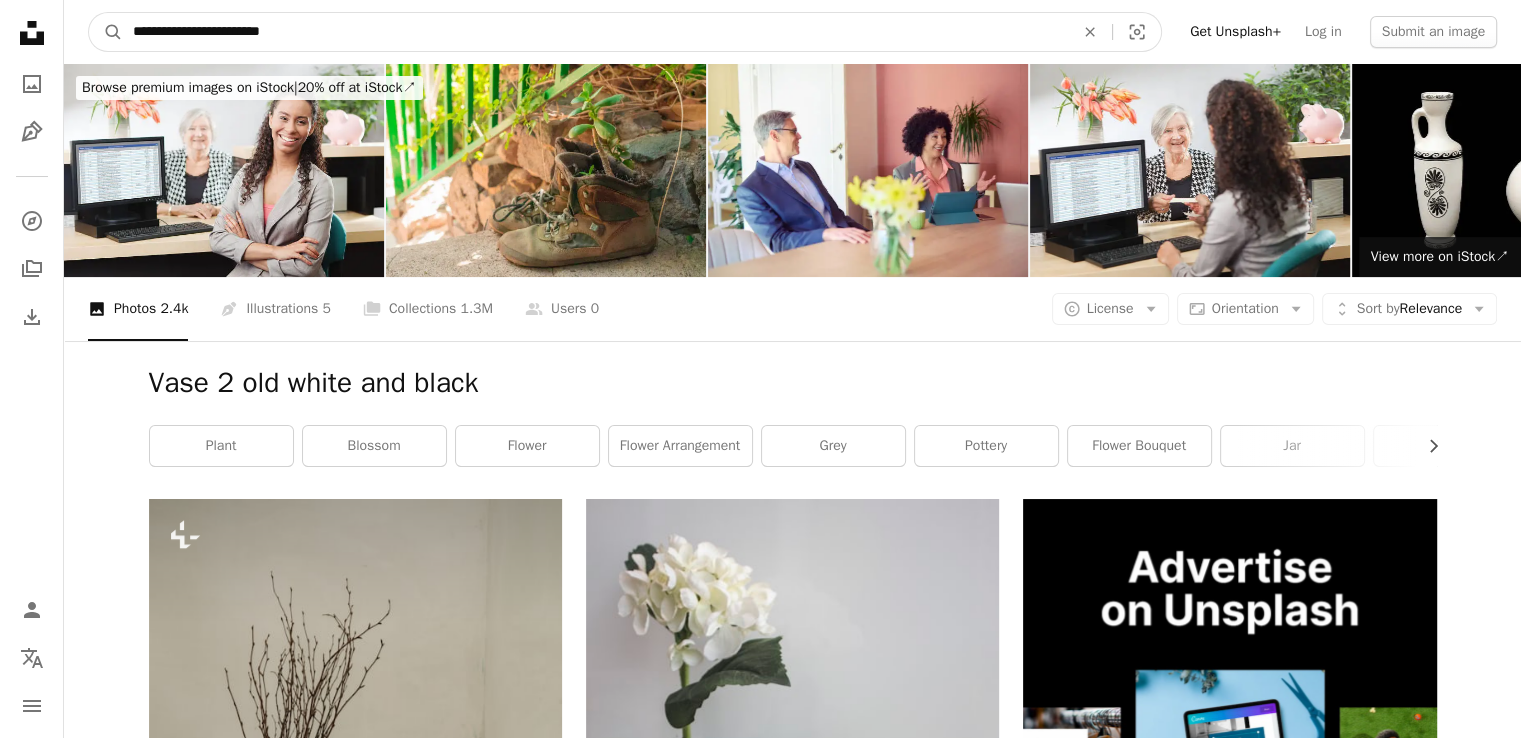 type on "**********" 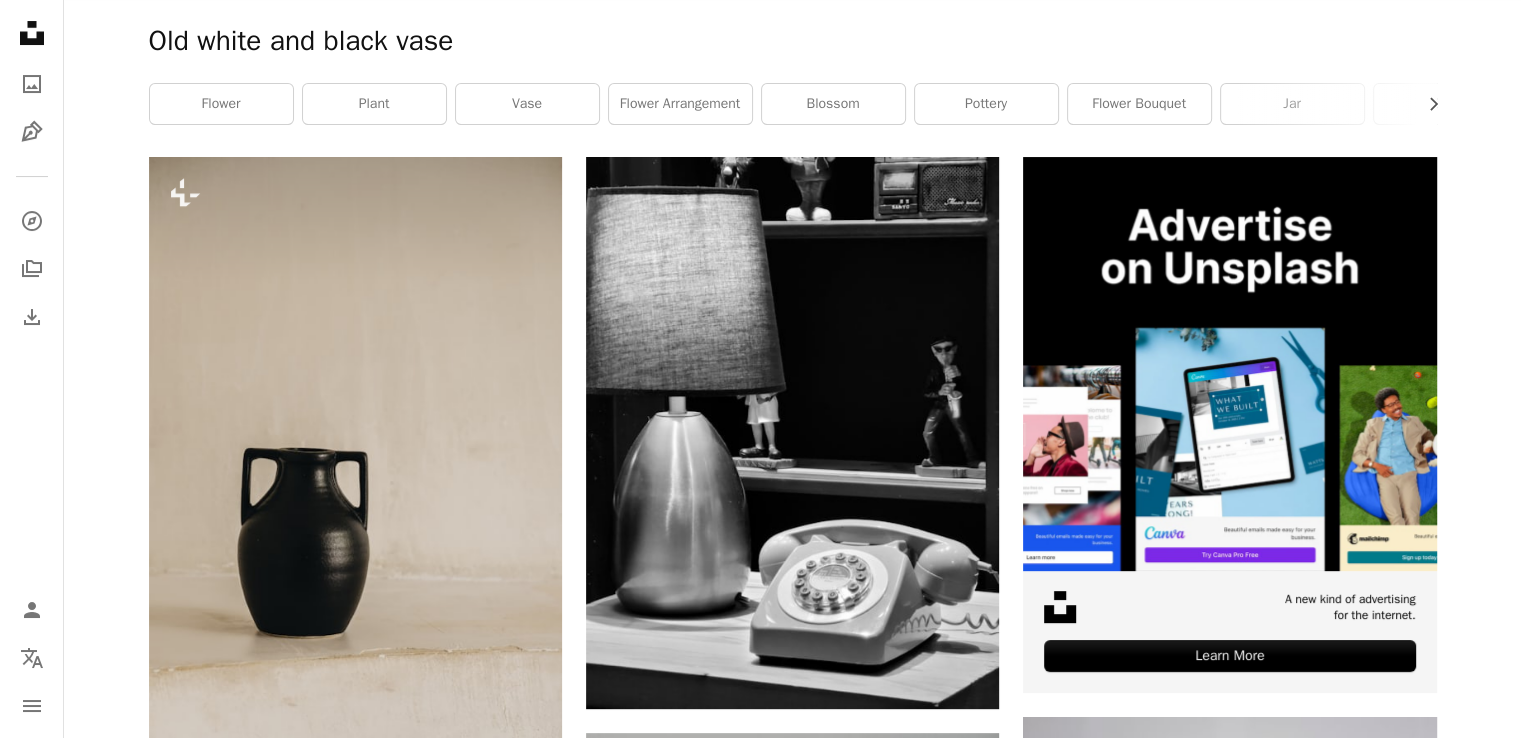 scroll, scrollTop: 100, scrollLeft: 0, axis: vertical 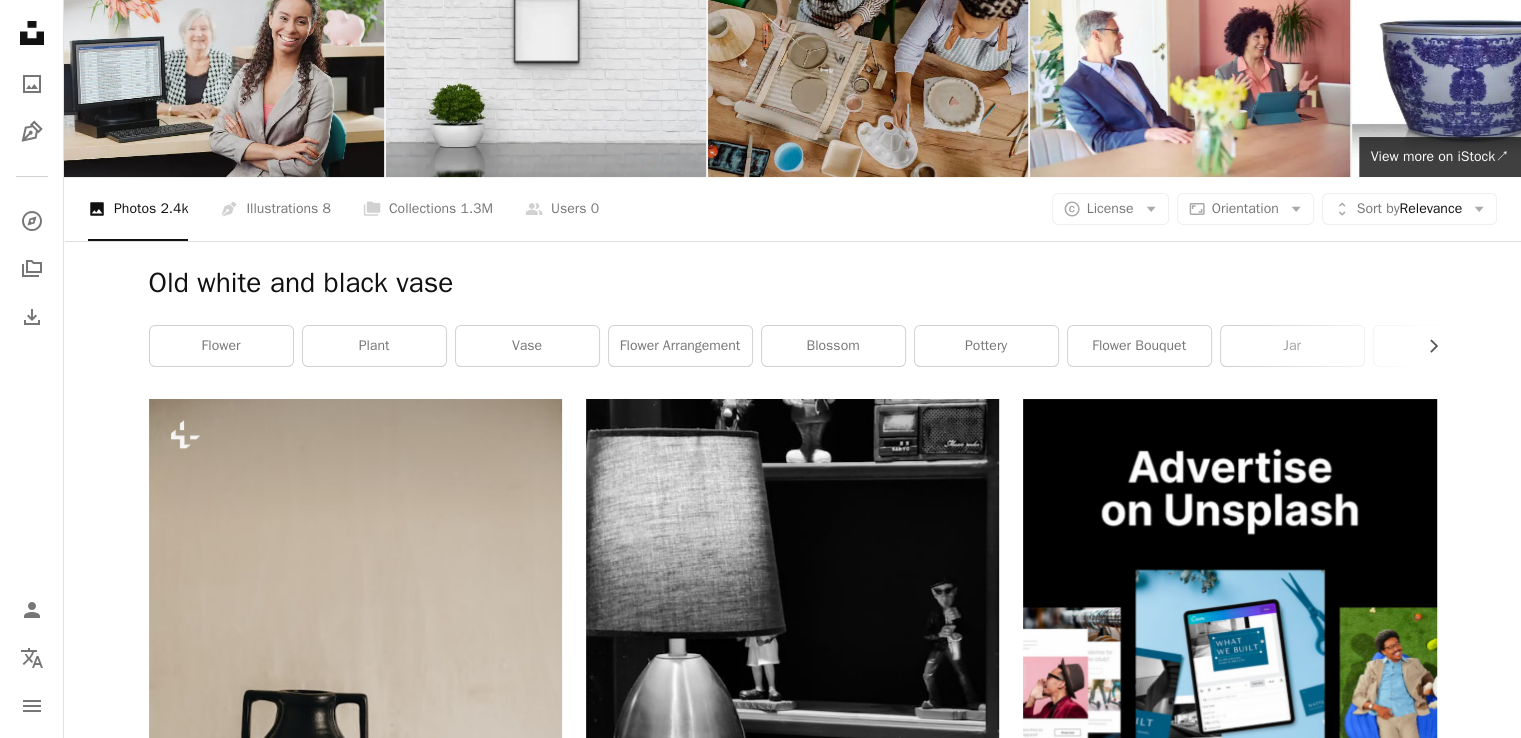 click at bounding box center [224, 70] 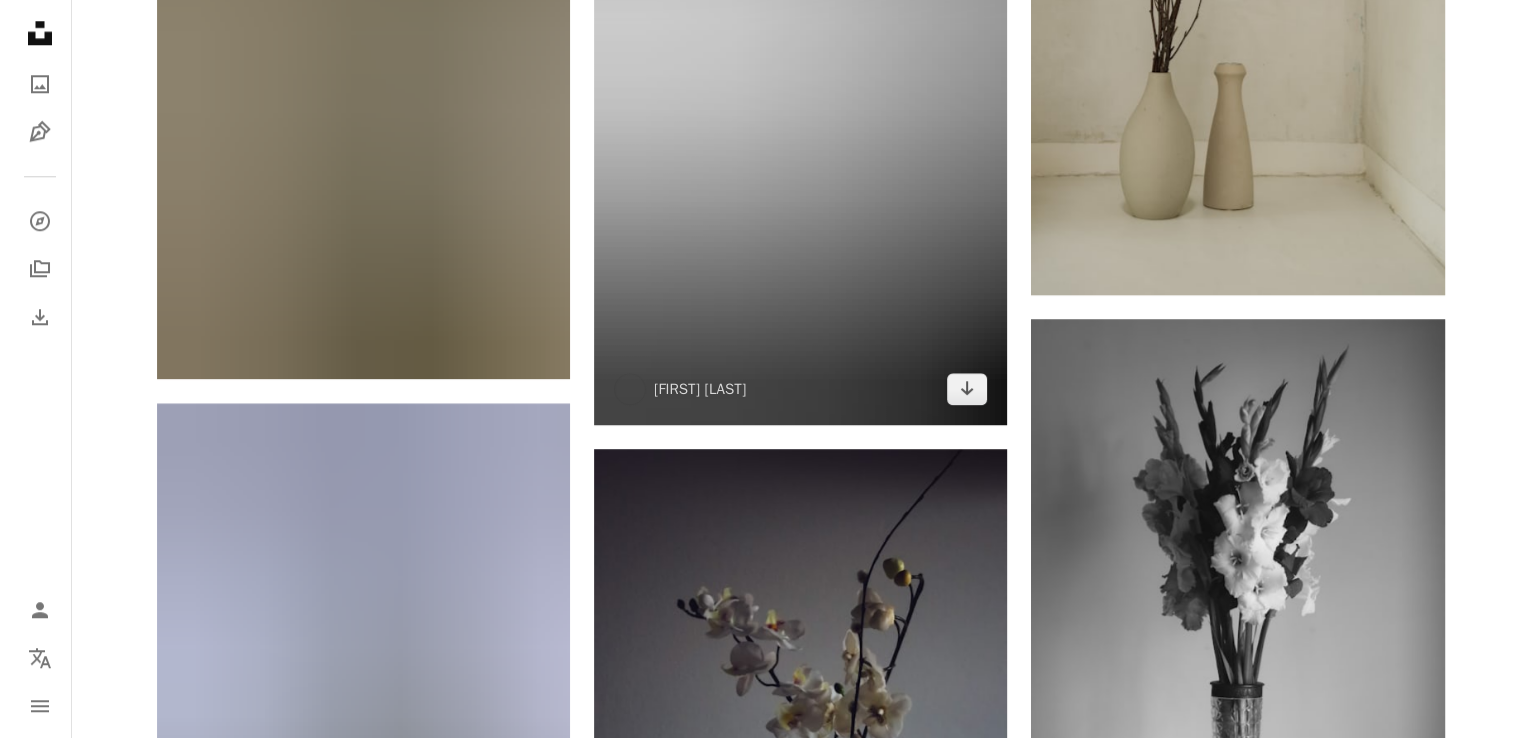 scroll, scrollTop: 2000, scrollLeft: 0, axis: vertical 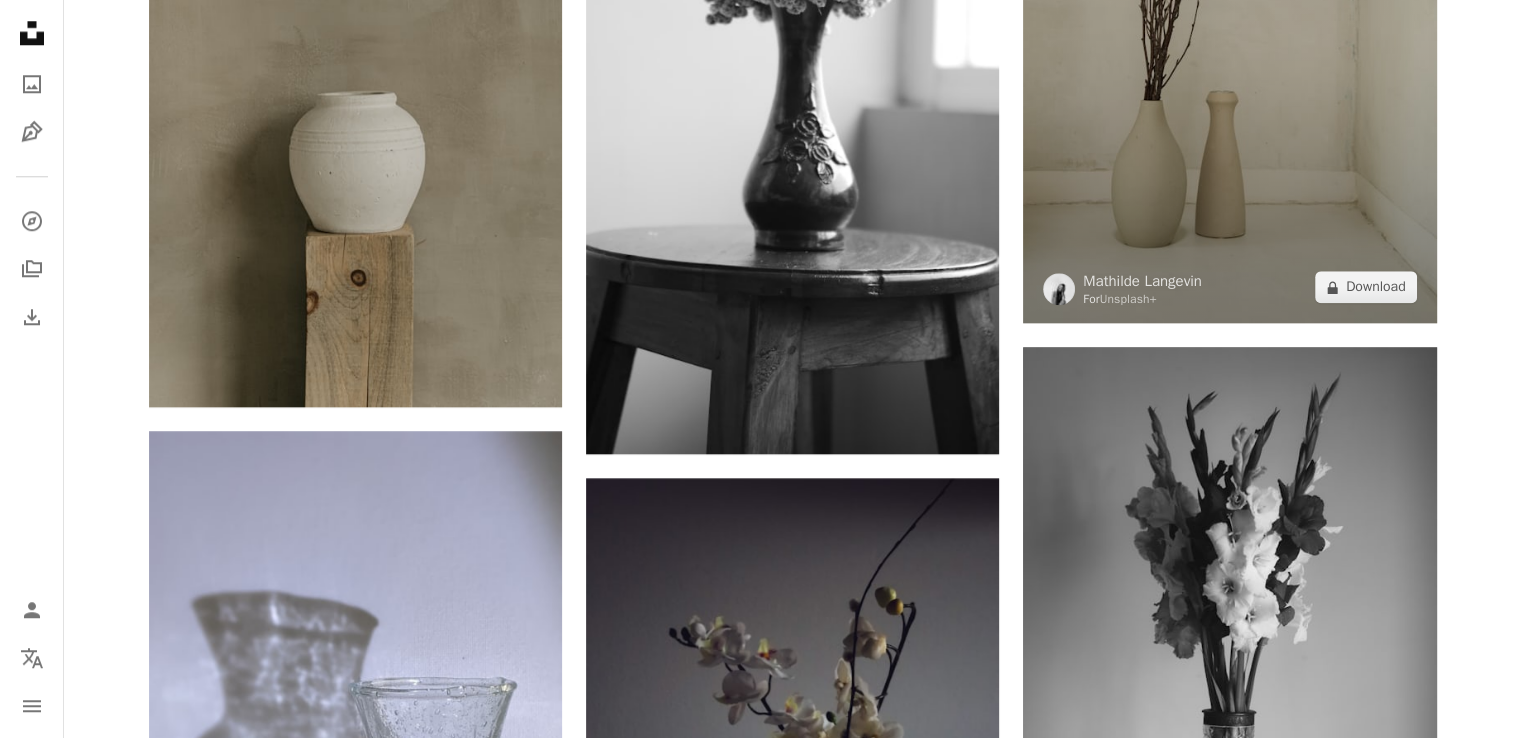 click on "For  Unsplash+" at bounding box center (1142, 299) 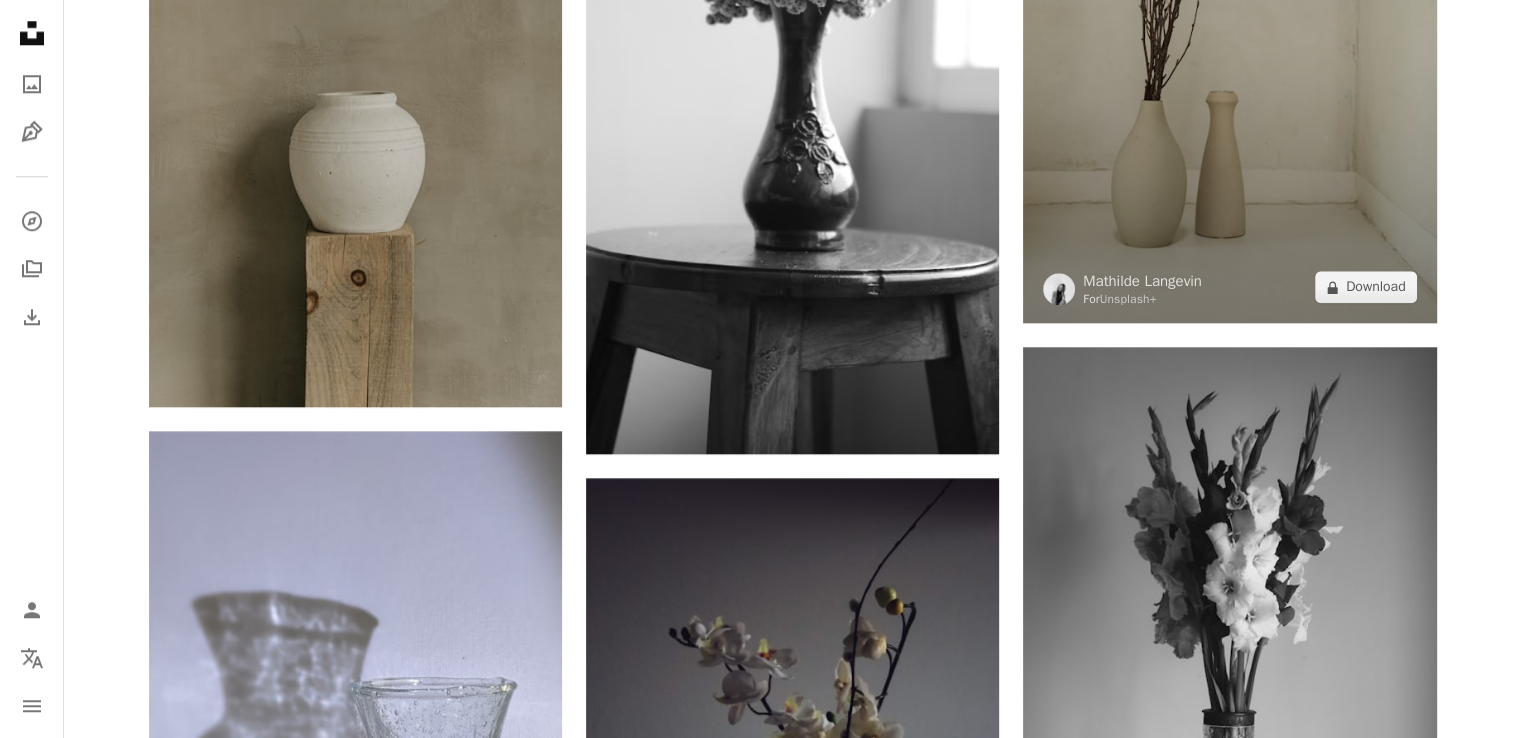 click at bounding box center (1229, 13) 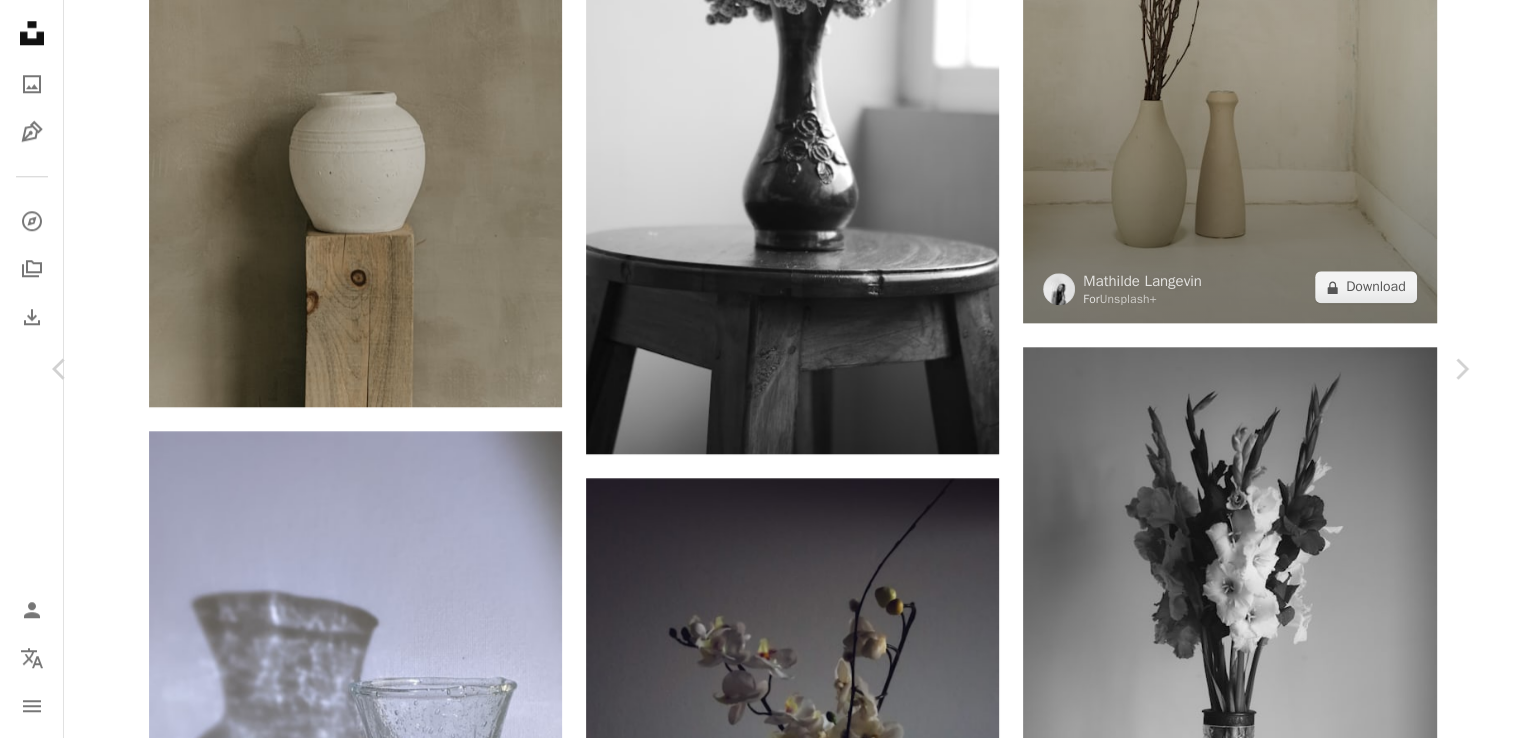 click on "Zoom in" at bounding box center (753, 4530) 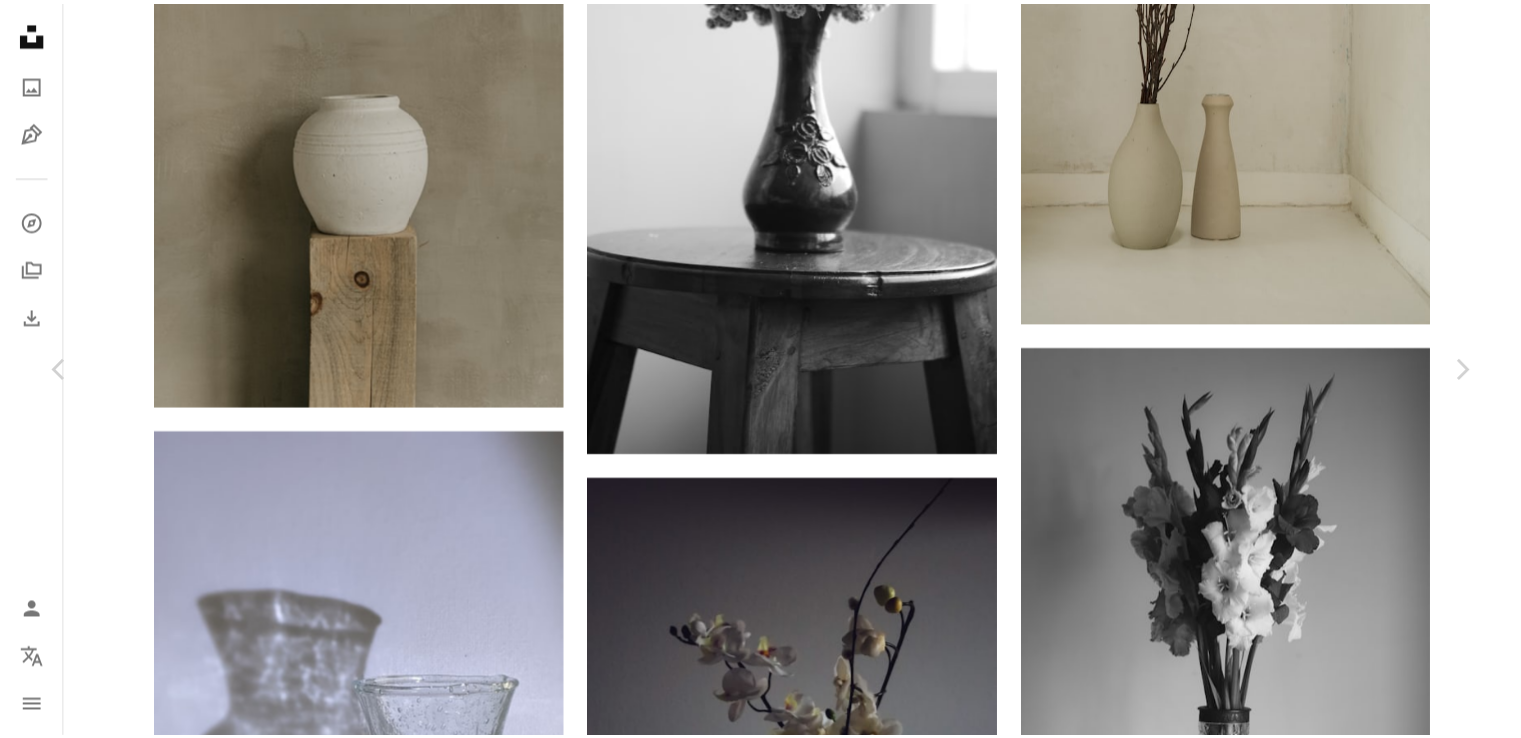 scroll, scrollTop: 6400, scrollLeft: 0, axis: vertical 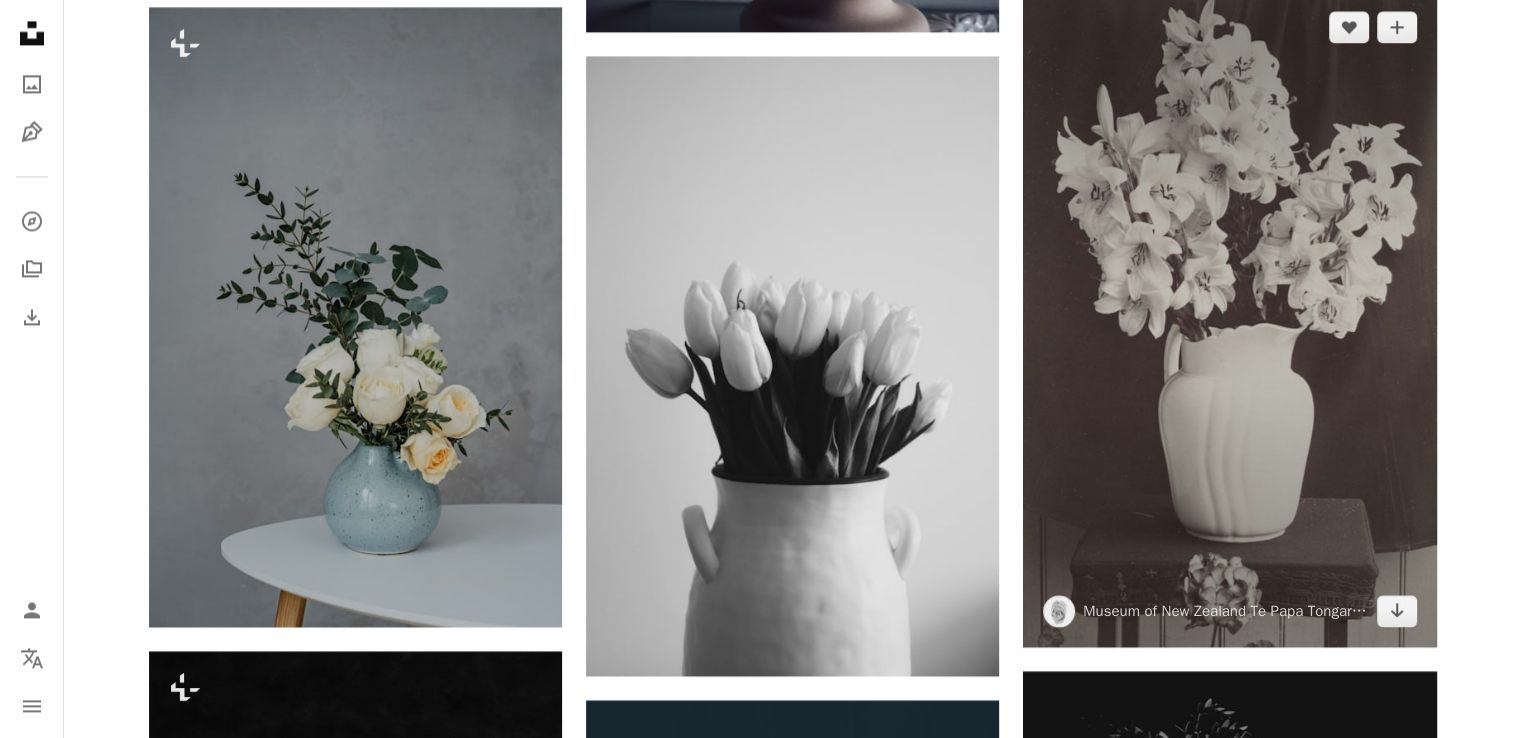 click at bounding box center [1229, 319] 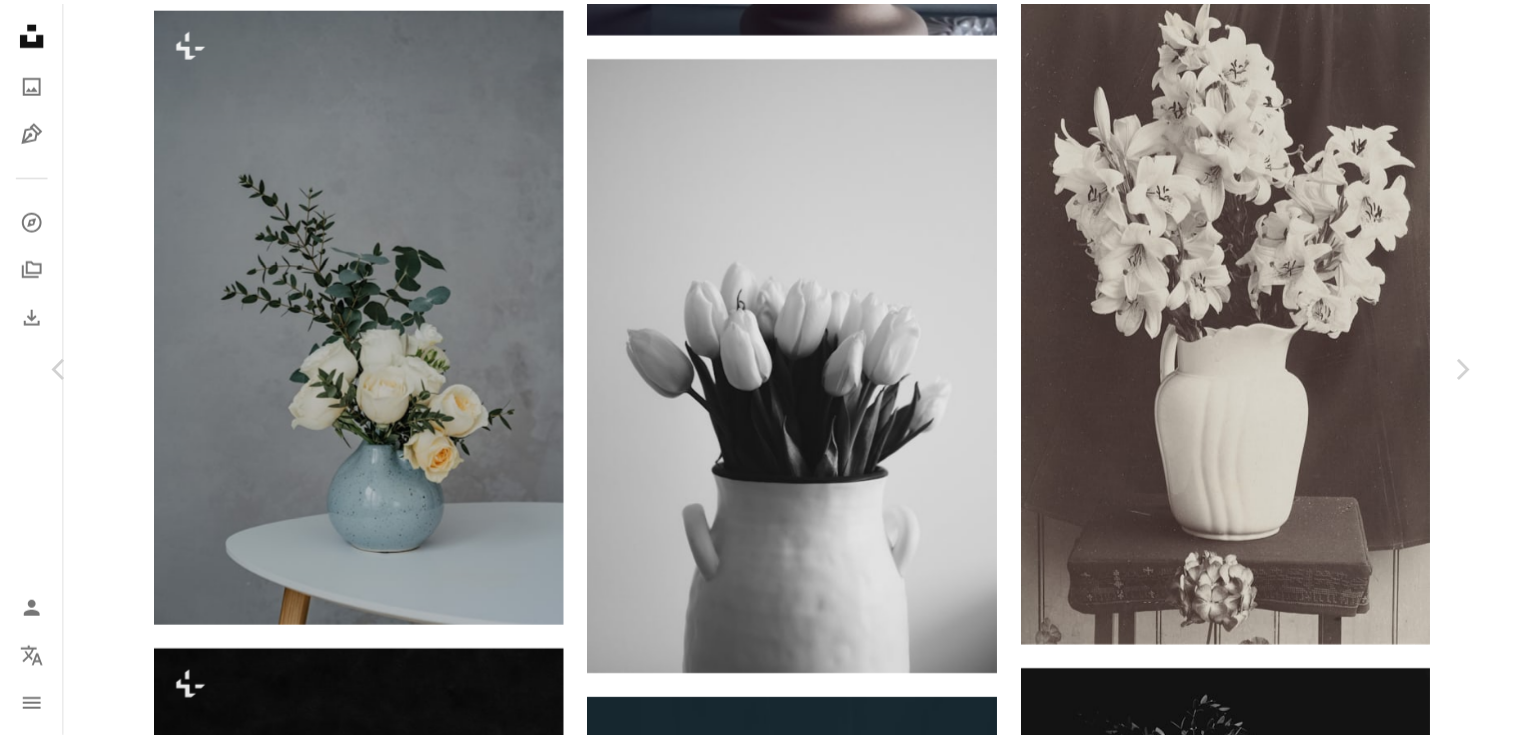 scroll, scrollTop: 4400, scrollLeft: 0, axis: vertical 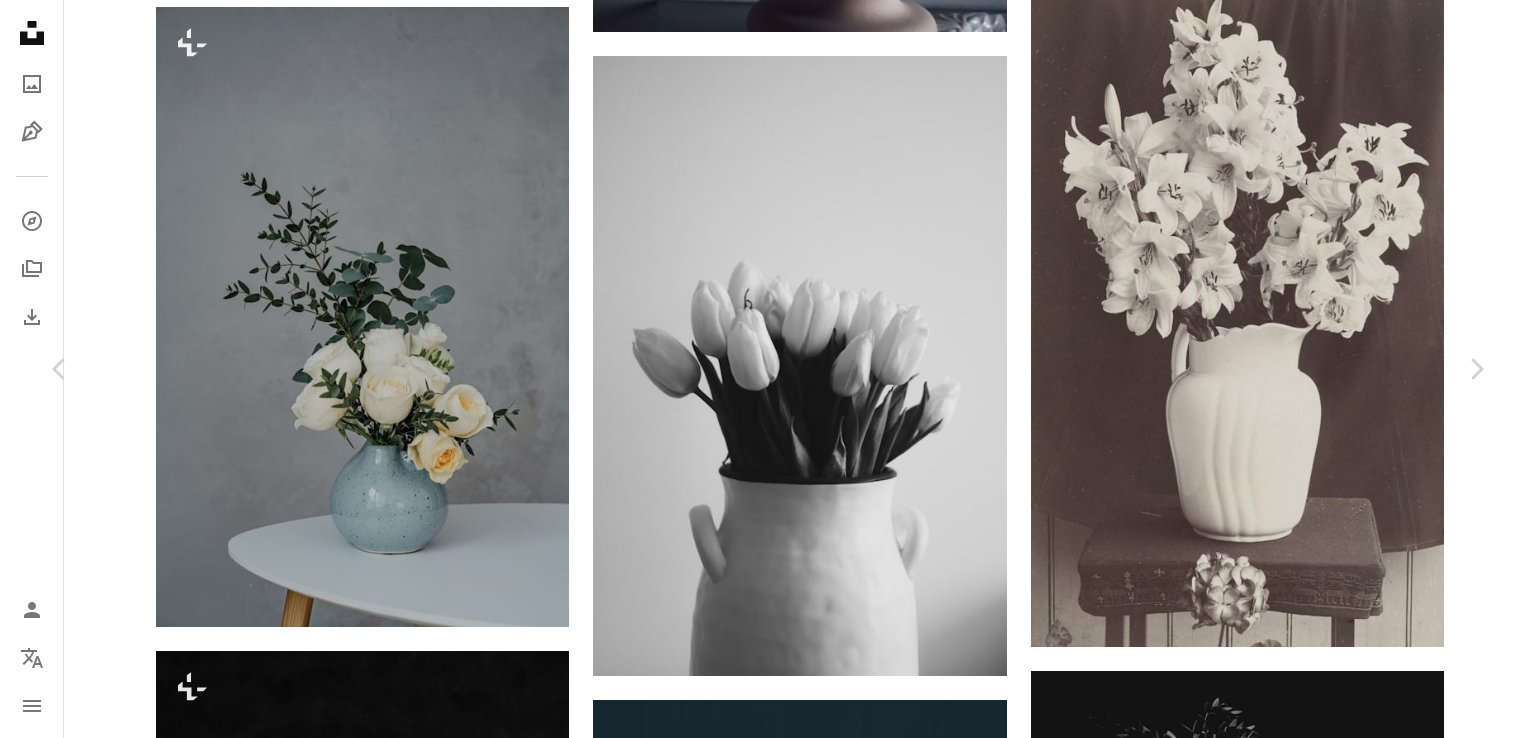 click on "An X shape" at bounding box center (20, 20) 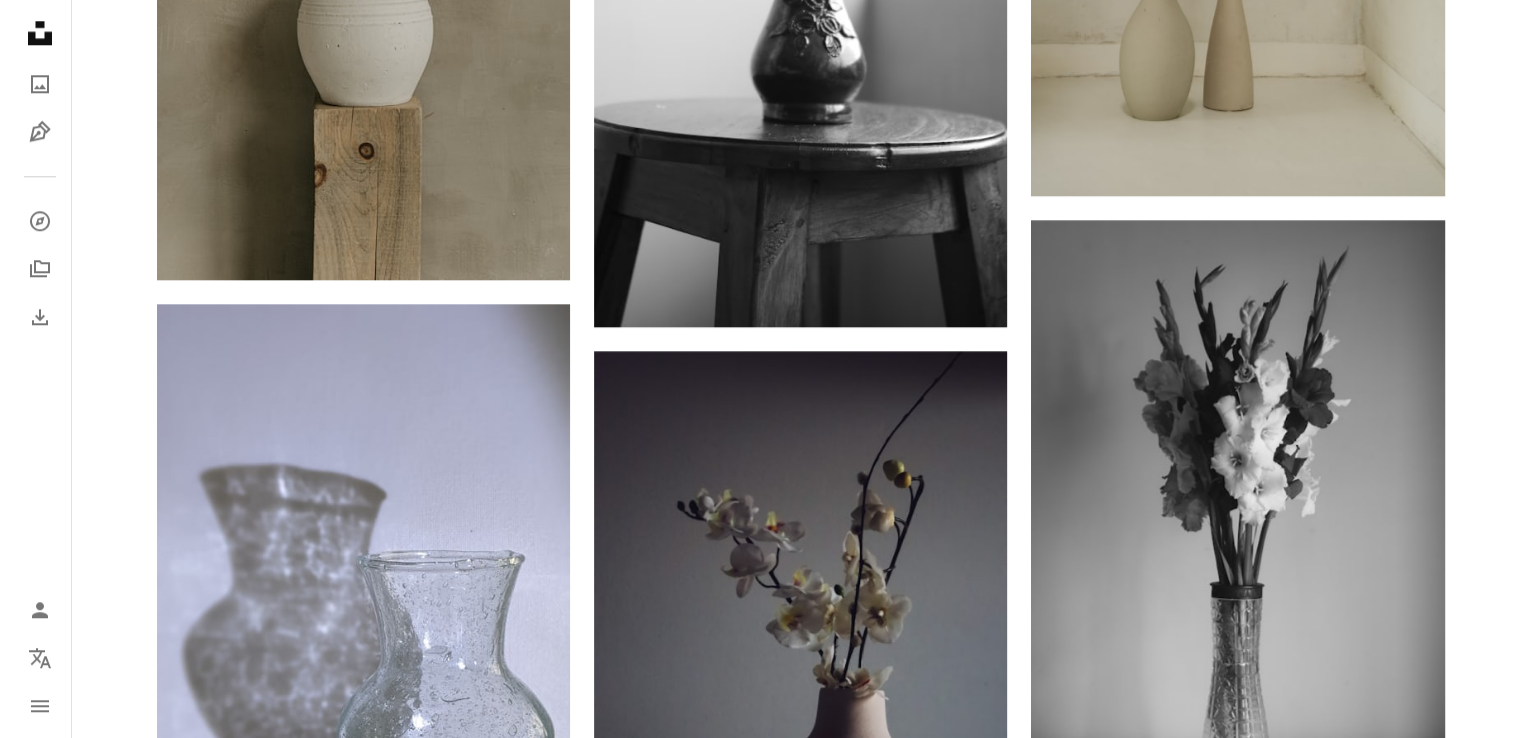 scroll, scrollTop: 2100, scrollLeft: 0, axis: vertical 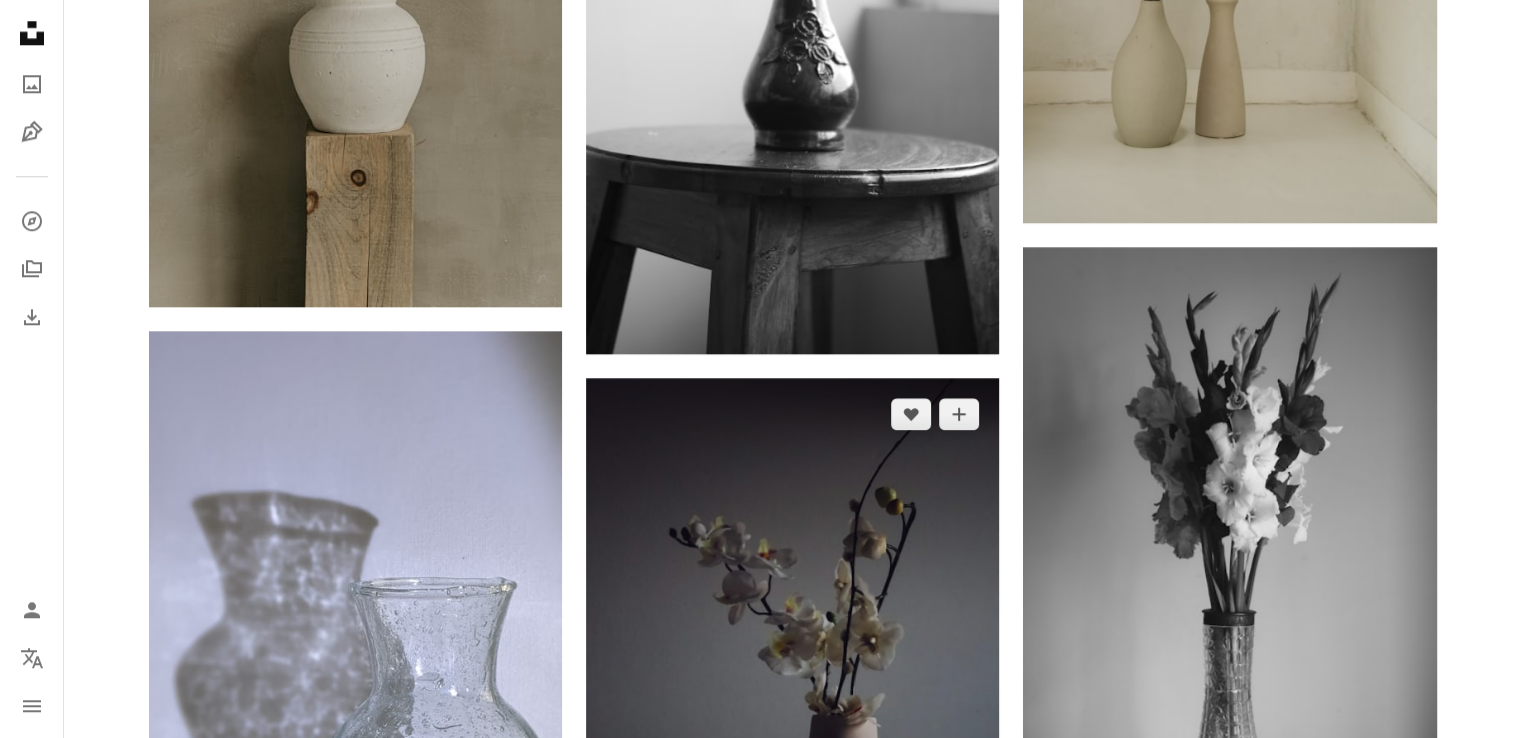 click at bounding box center [792, 655] 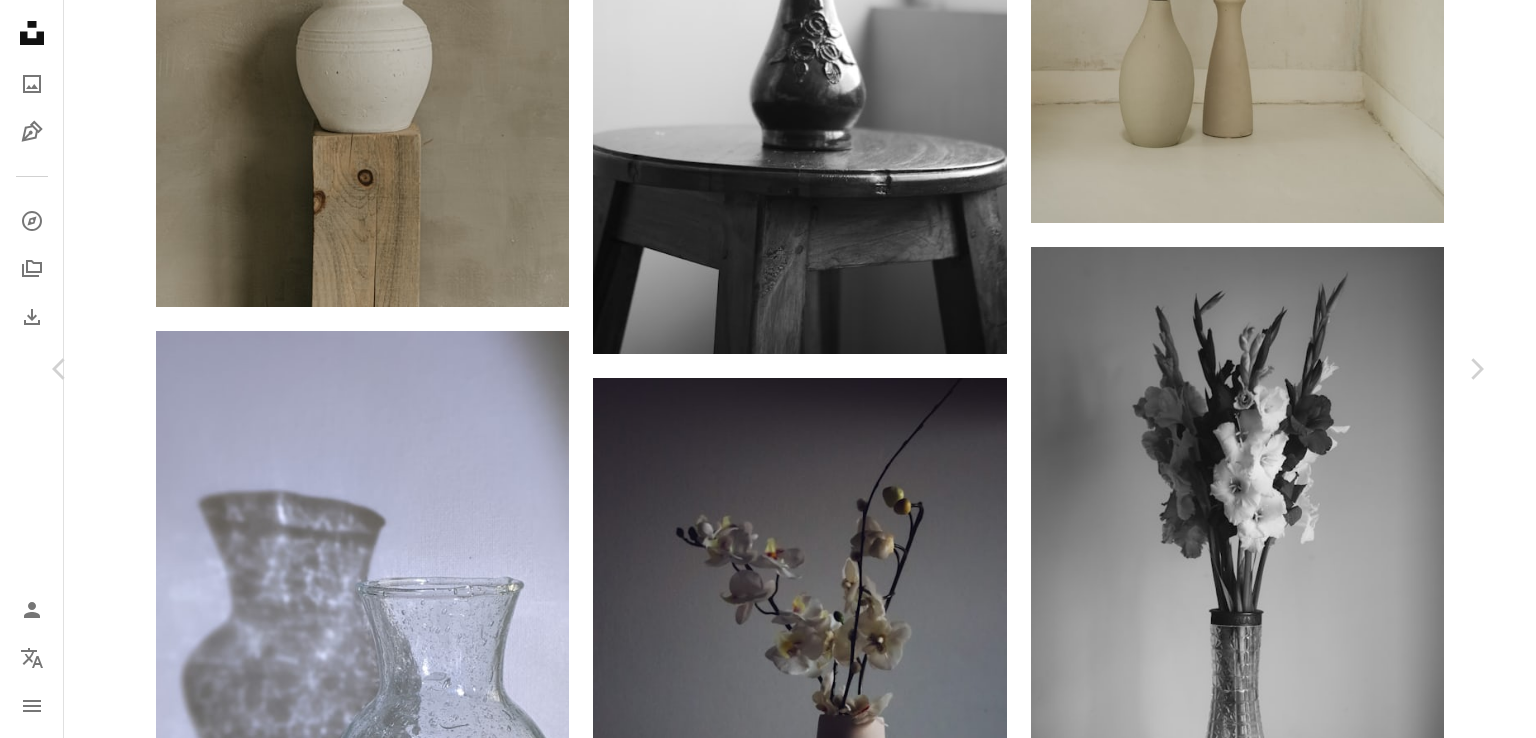 scroll, scrollTop: 1989, scrollLeft: 0, axis: vertical 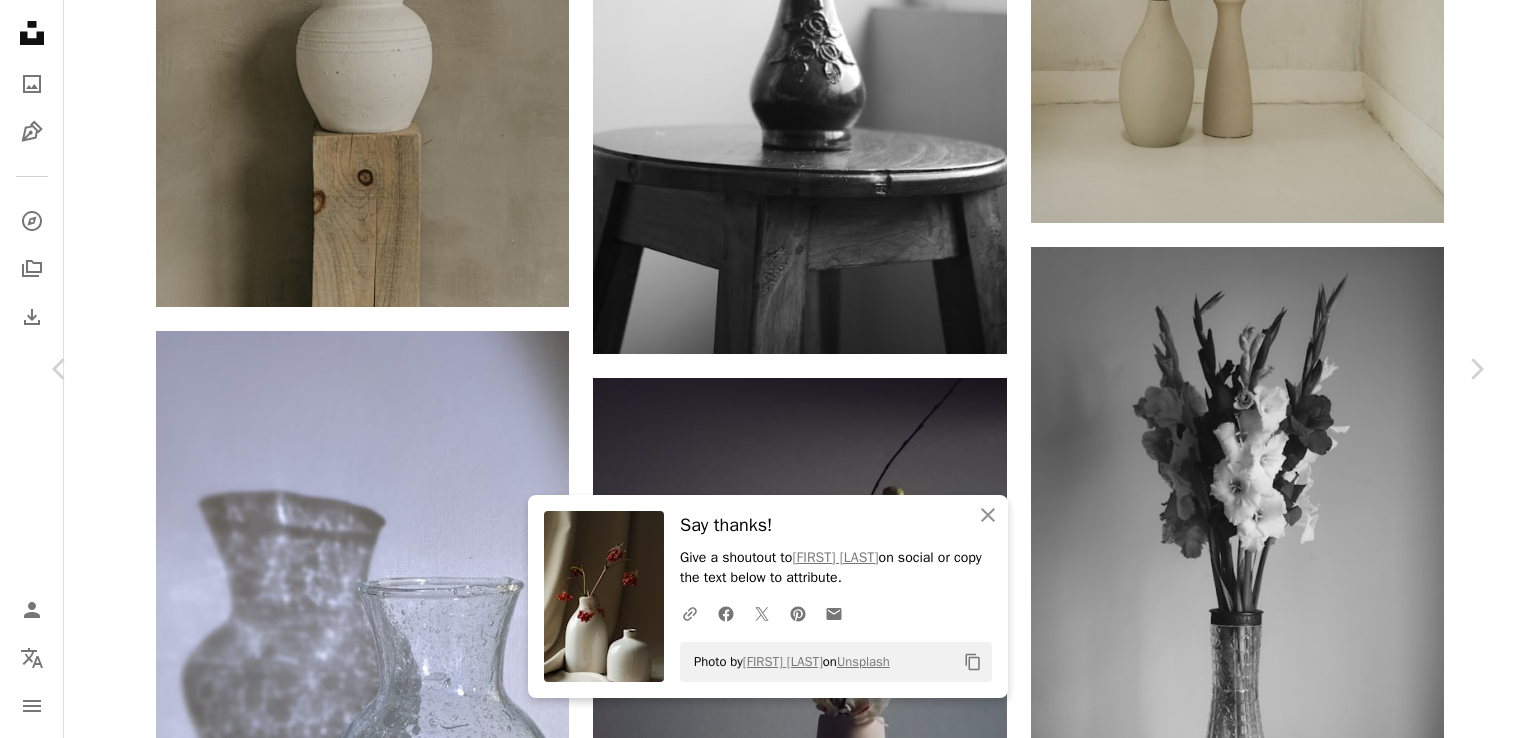 click on "An X shape" at bounding box center (20, 20) 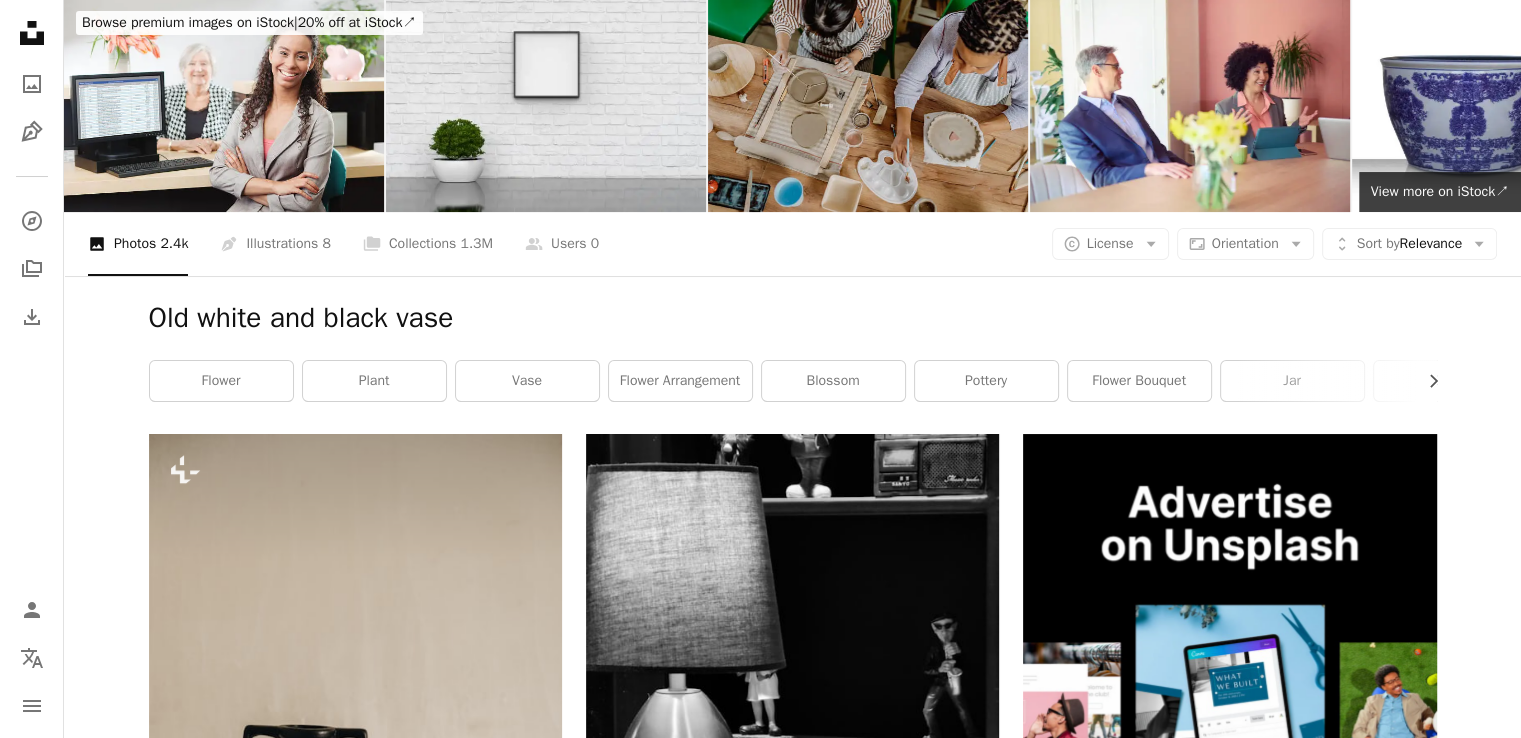 scroll, scrollTop: 0, scrollLeft: 0, axis: both 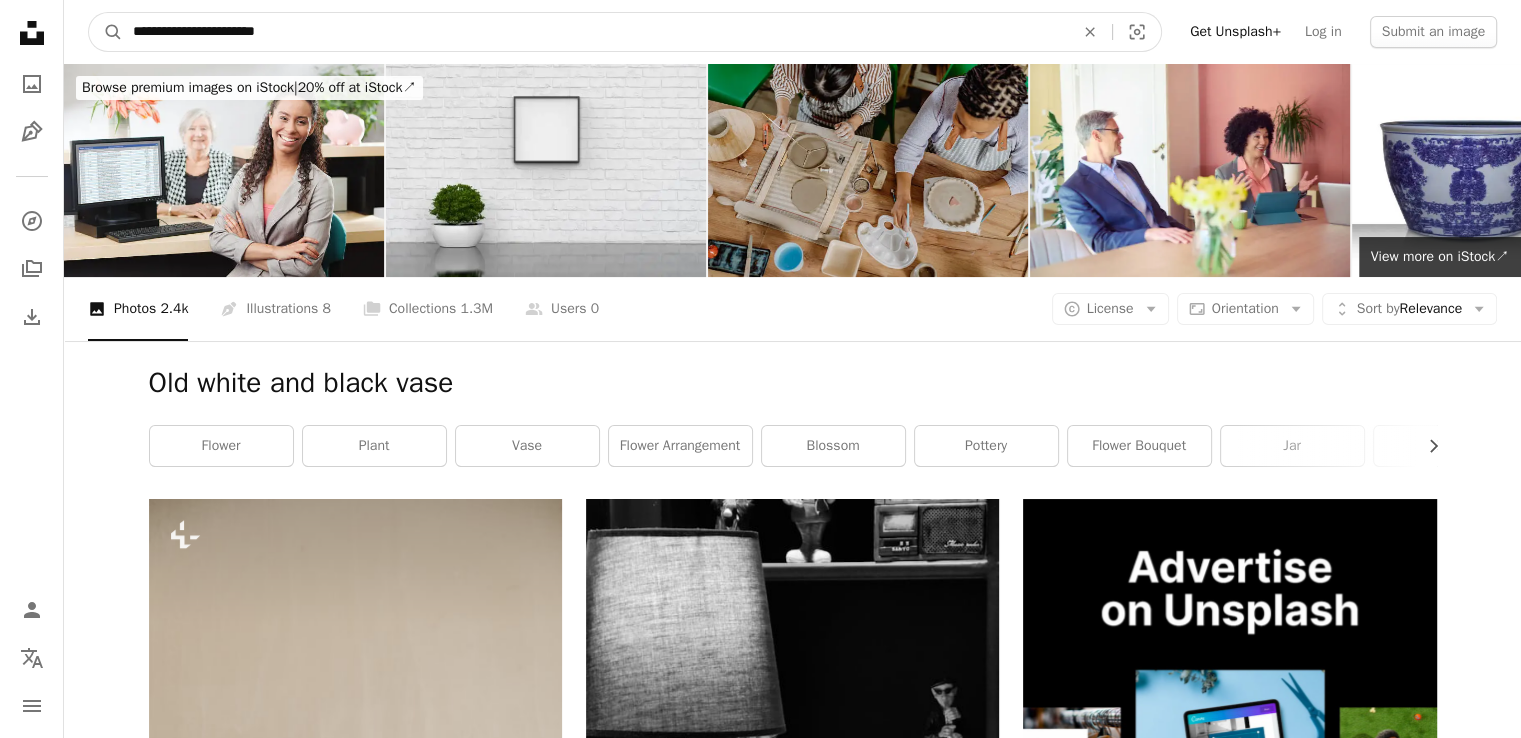 click on "**********" at bounding box center [595, 32] 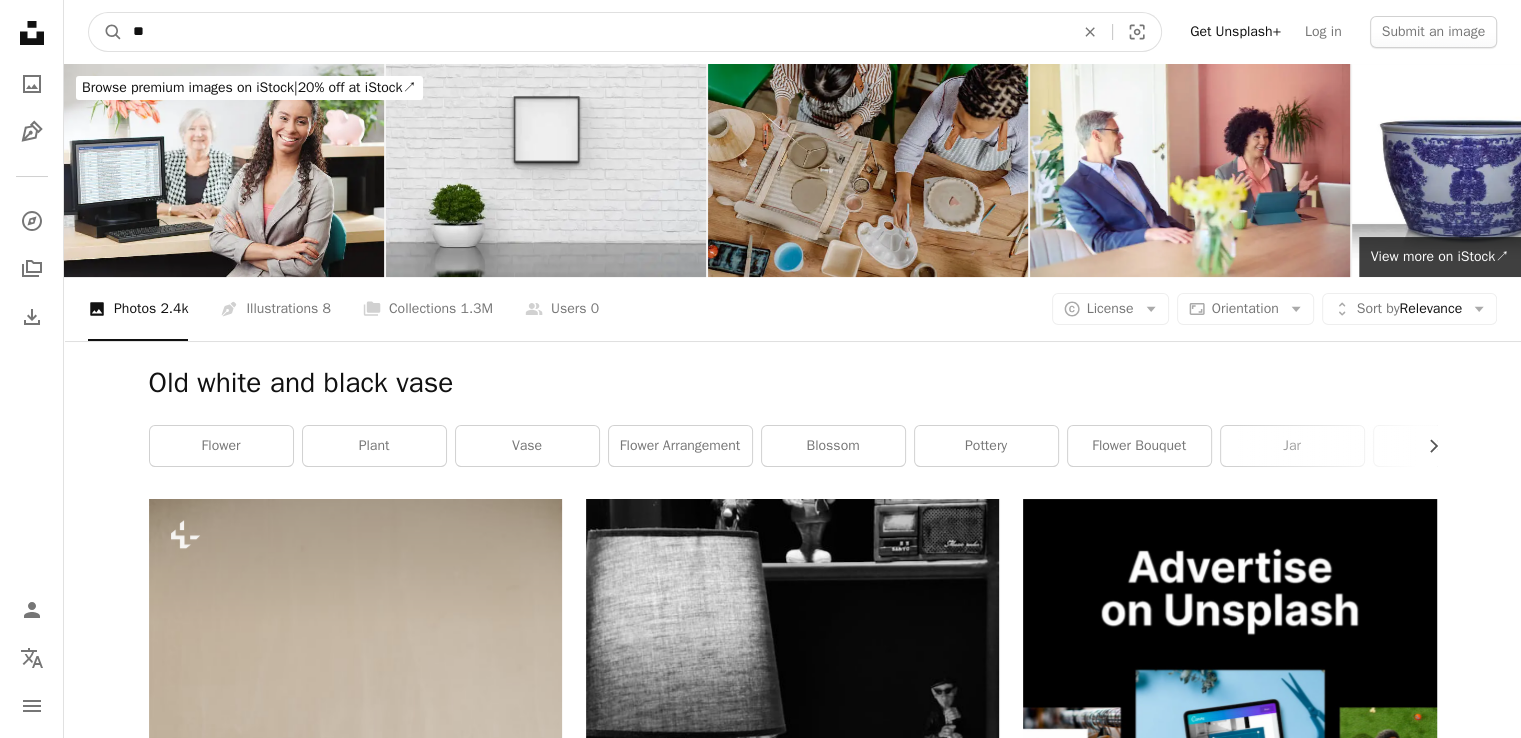type on "*" 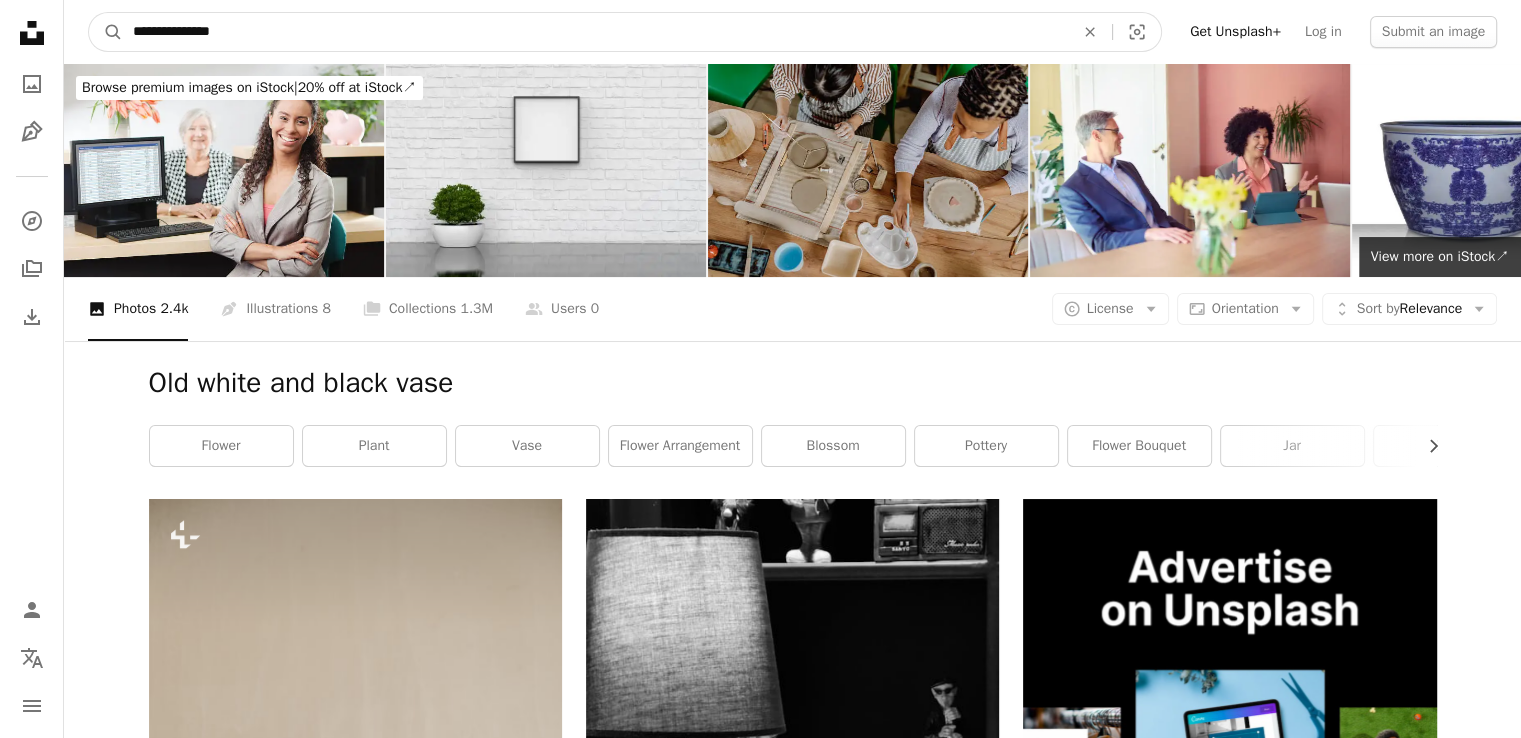type on "**********" 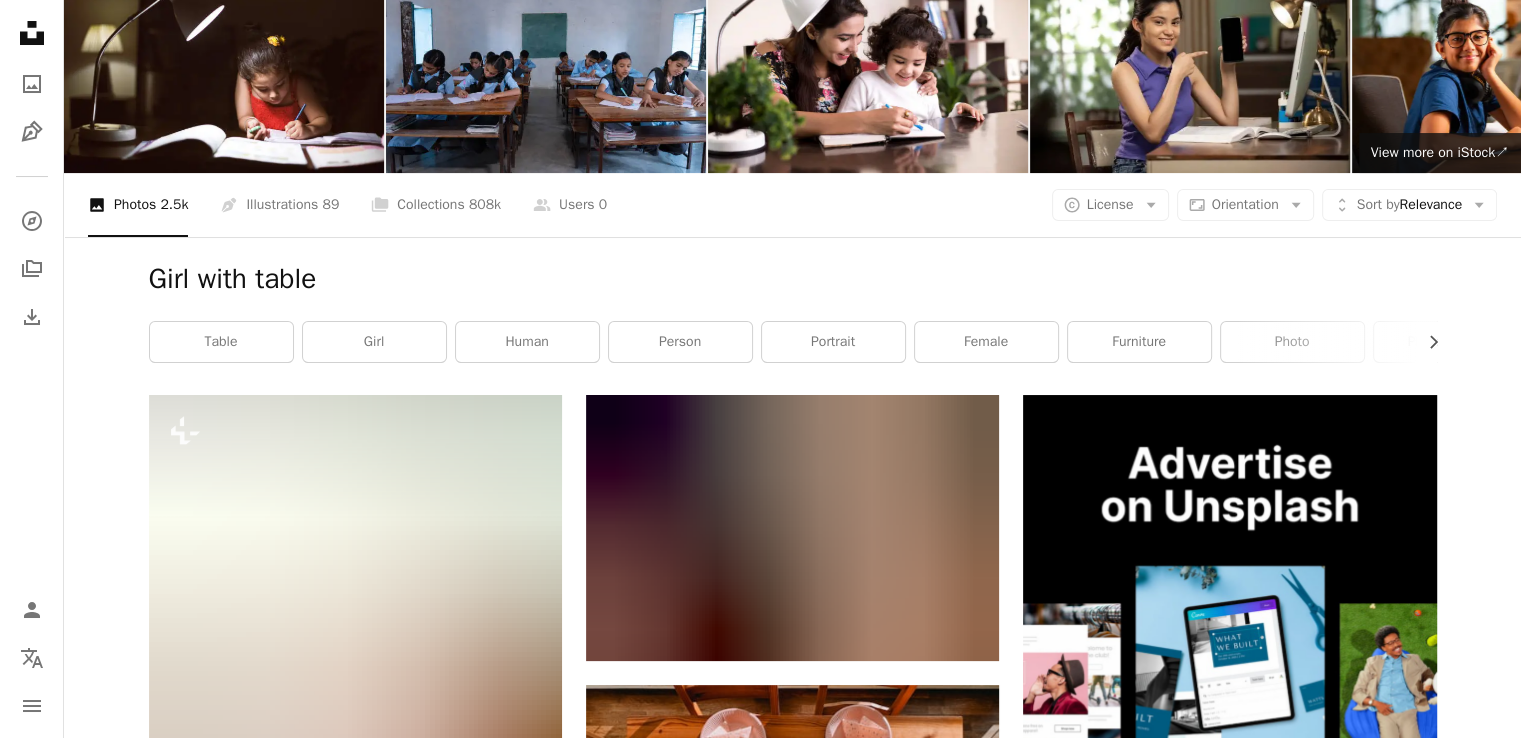 scroll, scrollTop: 0, scrollLeft: 0, axis: both 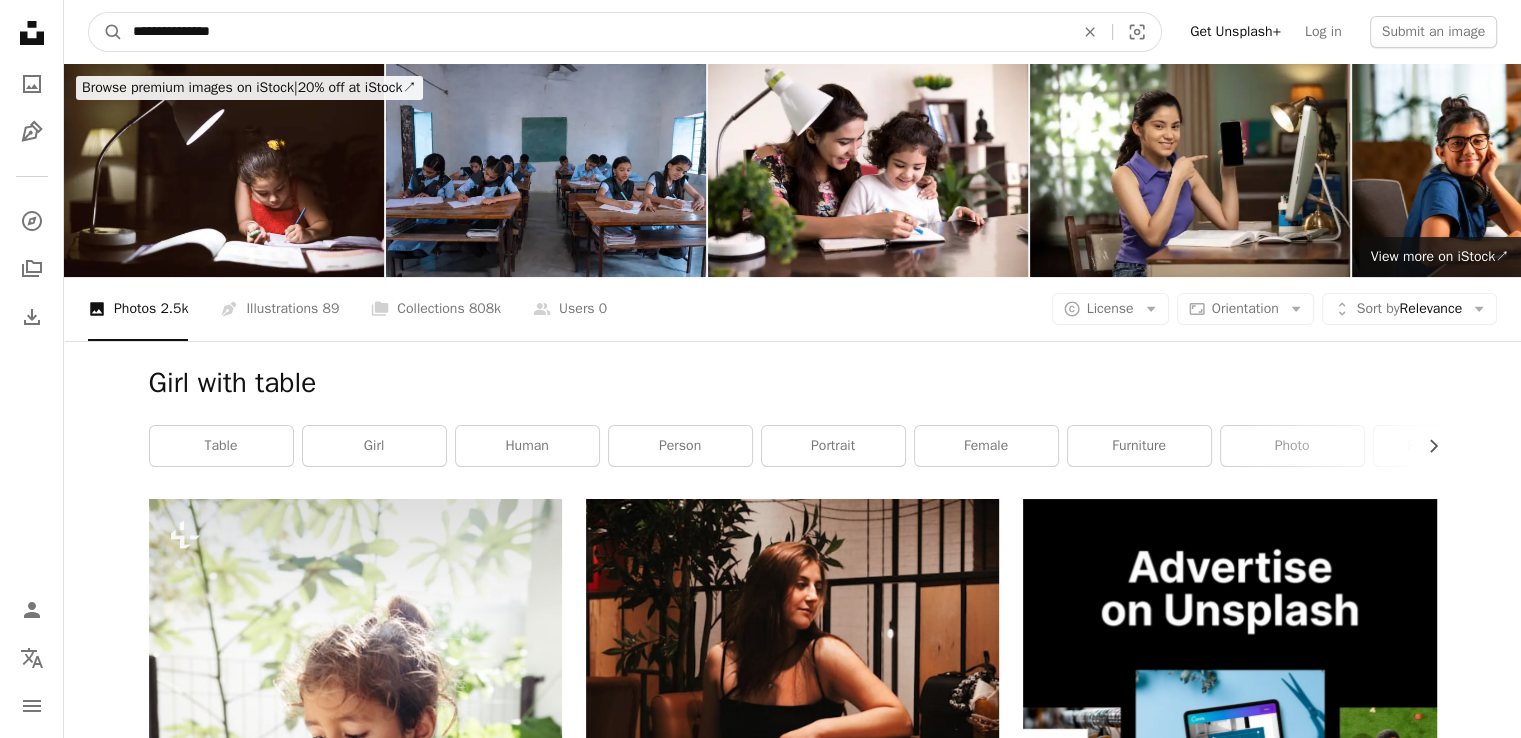 click on "**********" at bounding box center [595, 32] 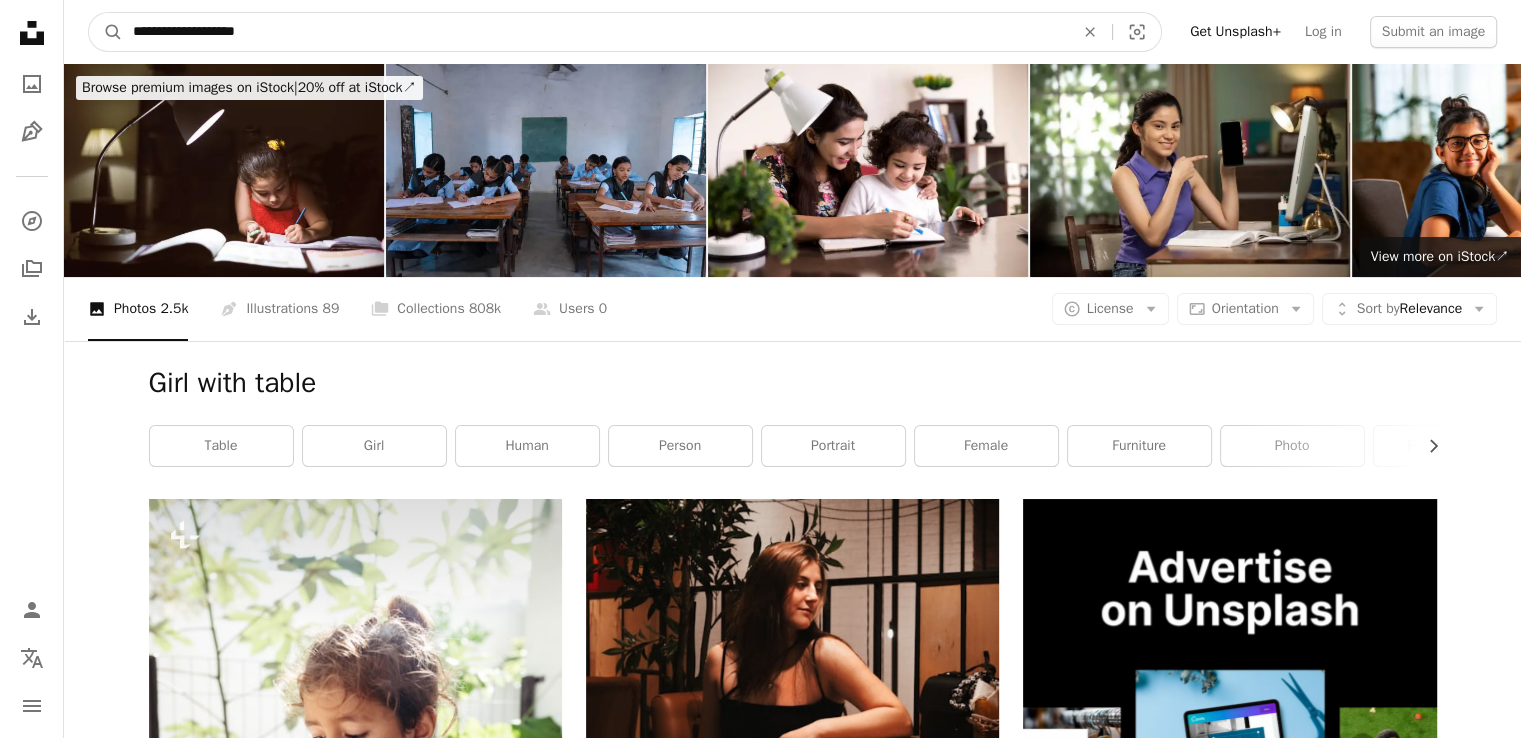 type on "**********" 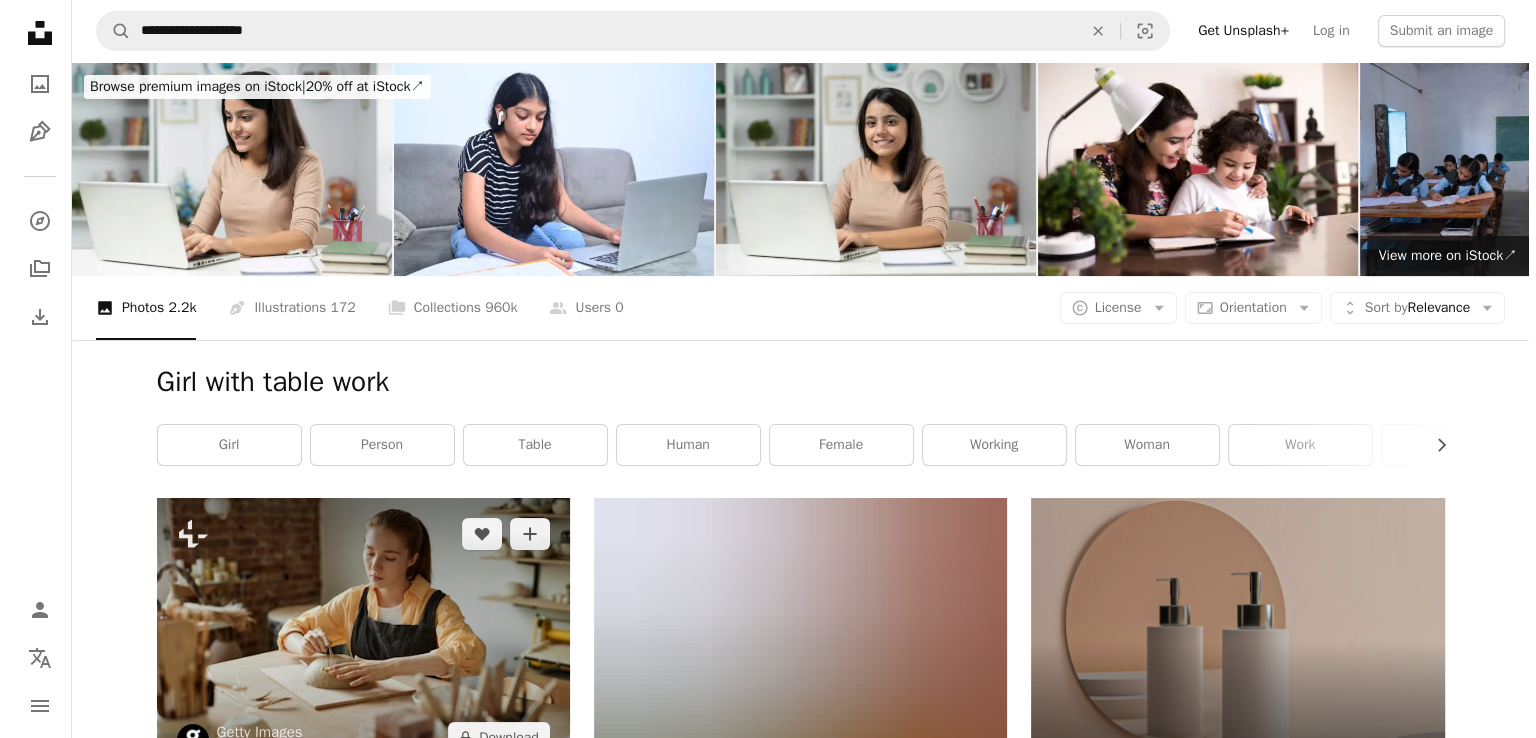 scroll, scrollTop: 0, scrollLeft: 0, axis: both 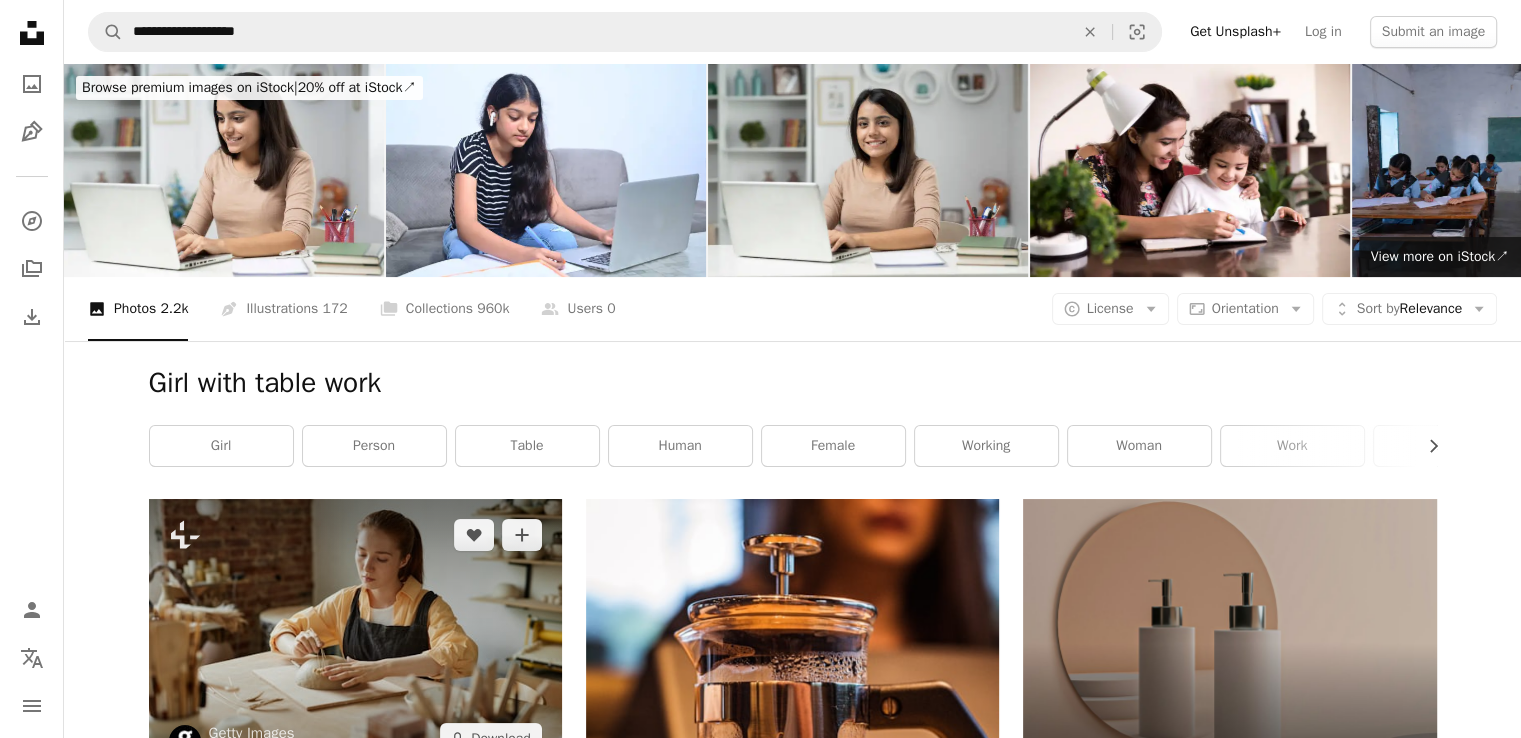 click at bounding box center (355, 636) 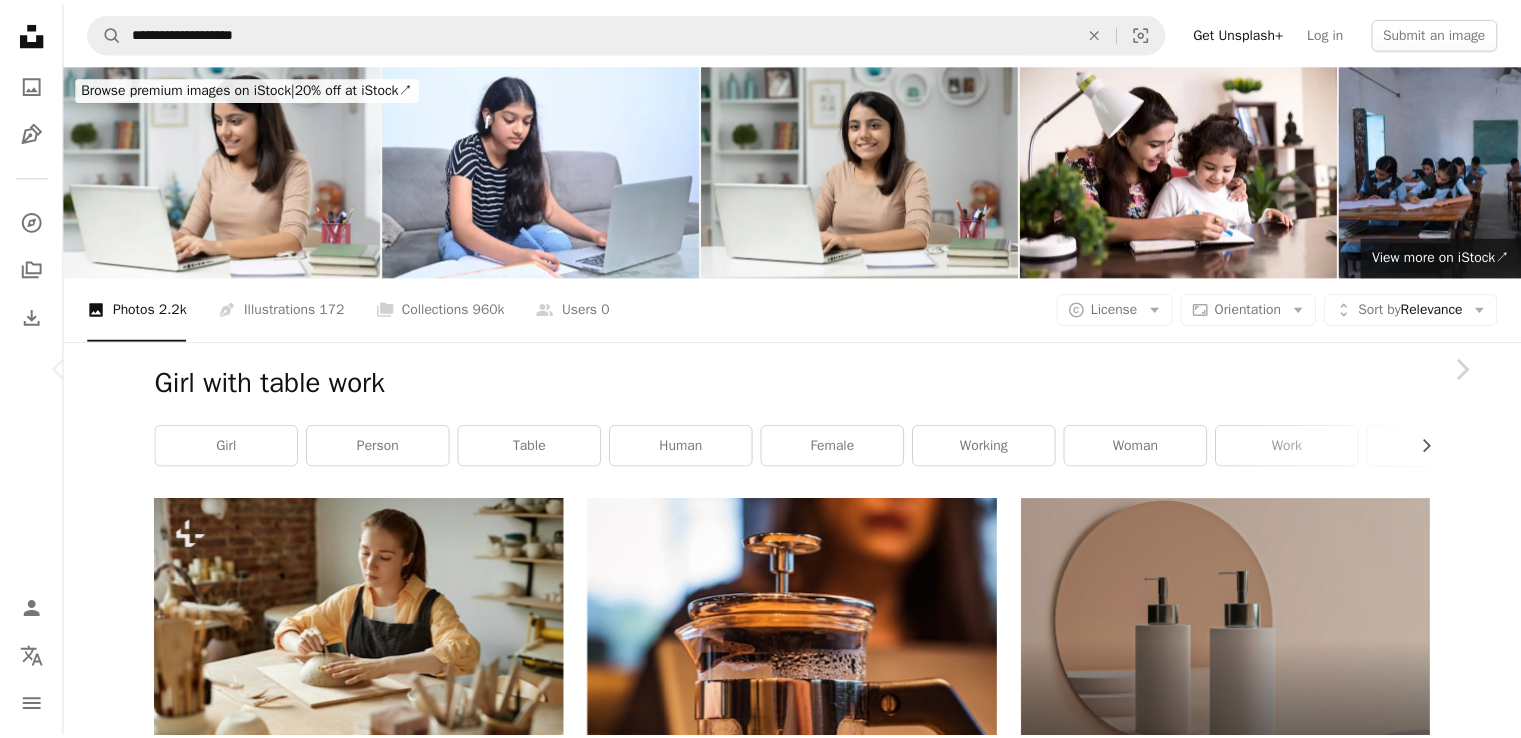 scroll, scrollTop: 2600, scrollLeft: 0, axis: vertical 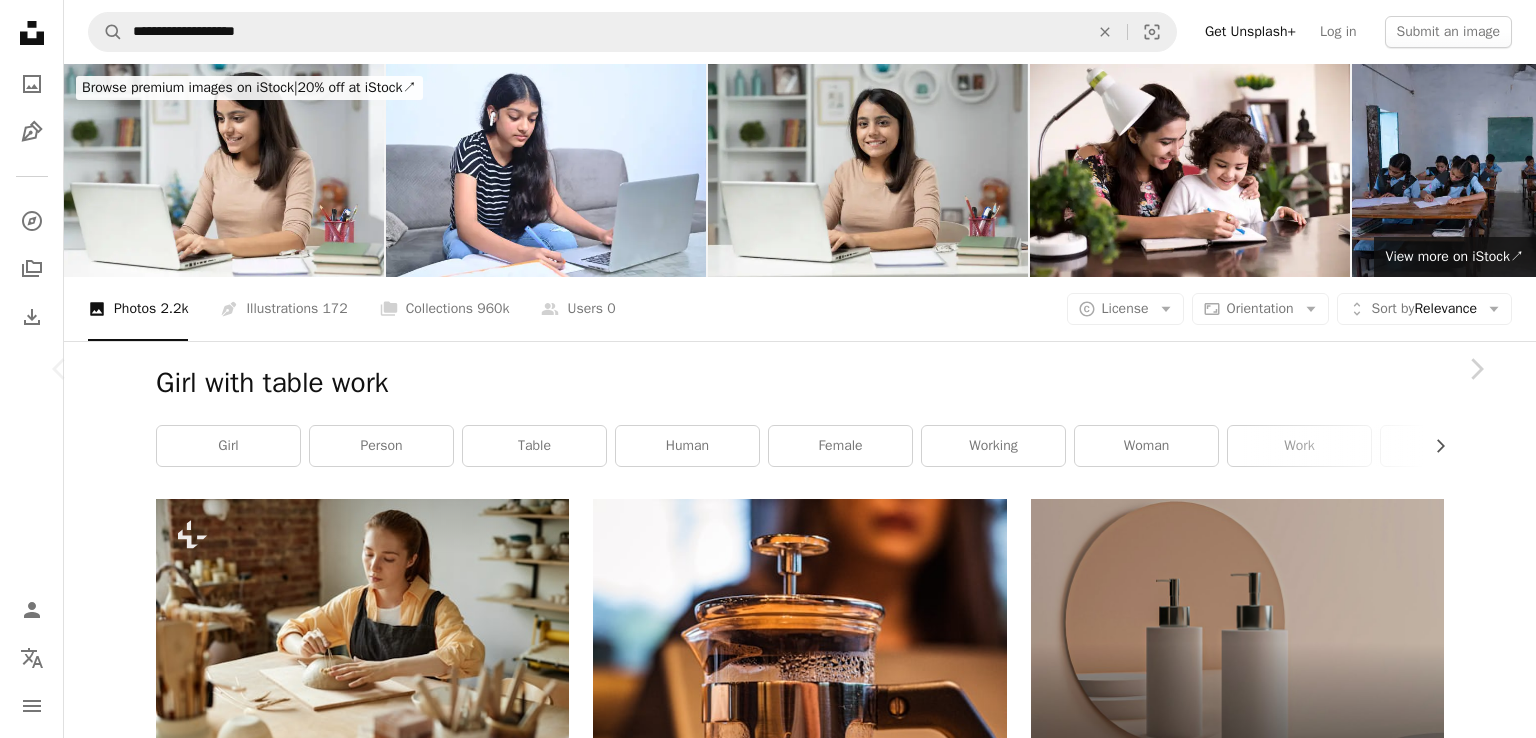 click on "An X shape" at bounding box center [20, 20] 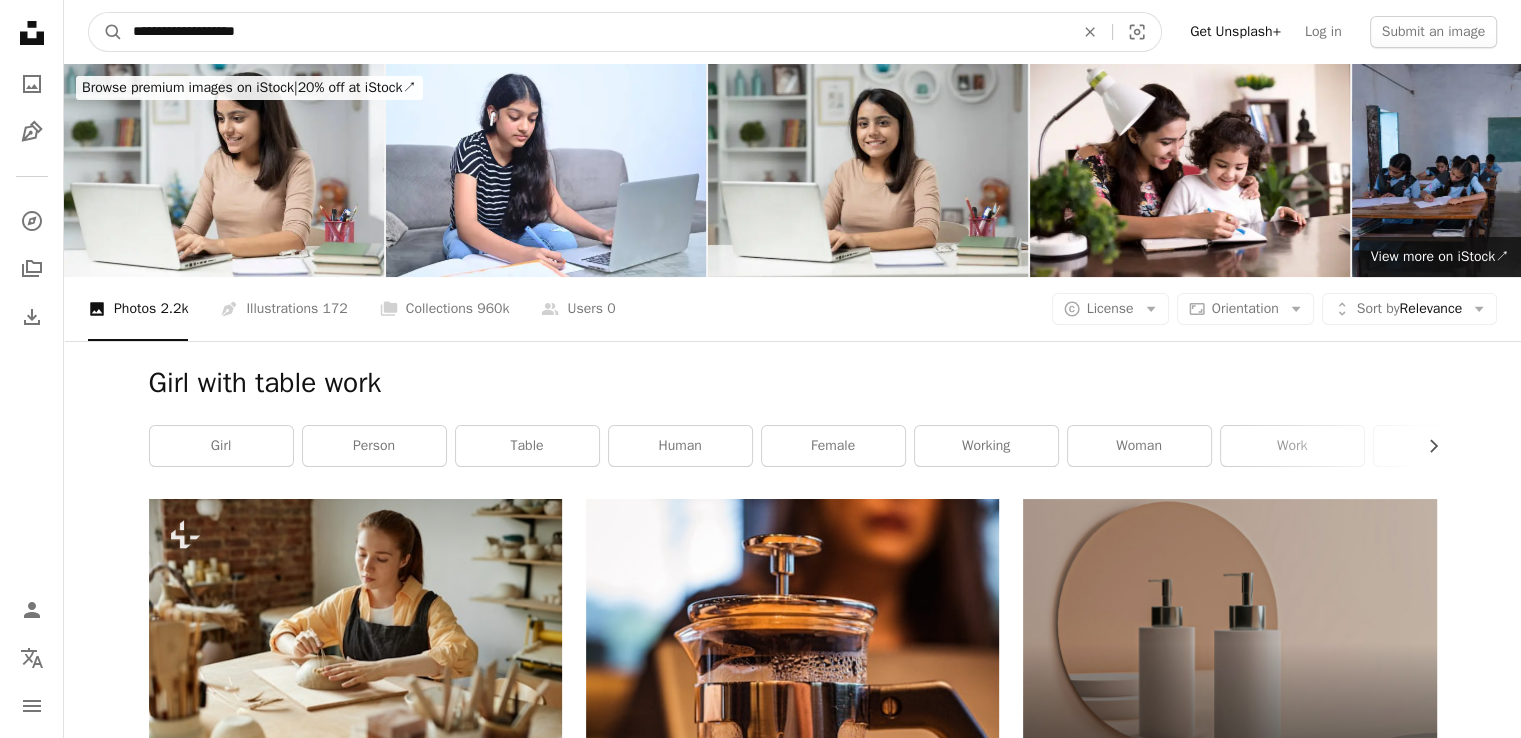 click on "**********" at bounding box center [595, 32] 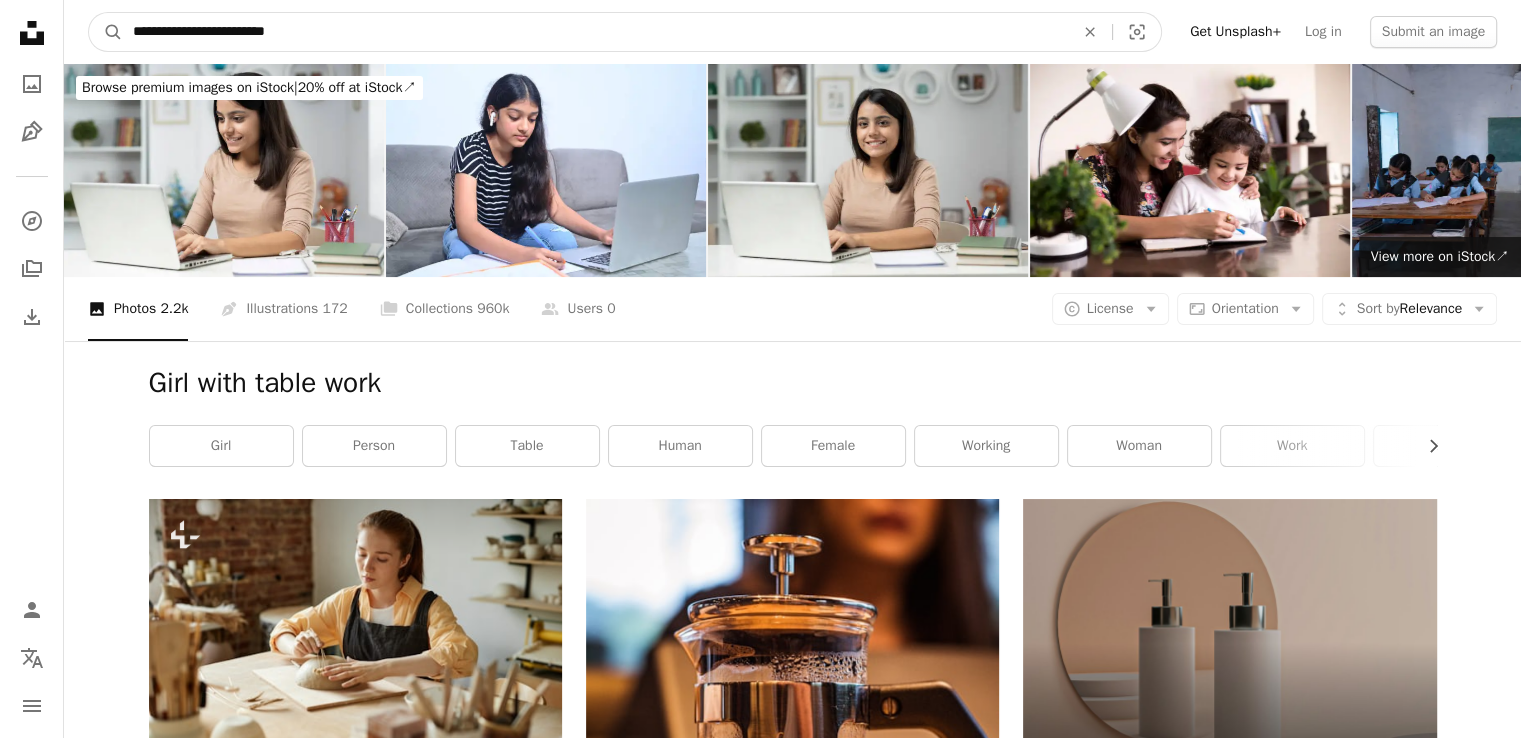 type on "**********" 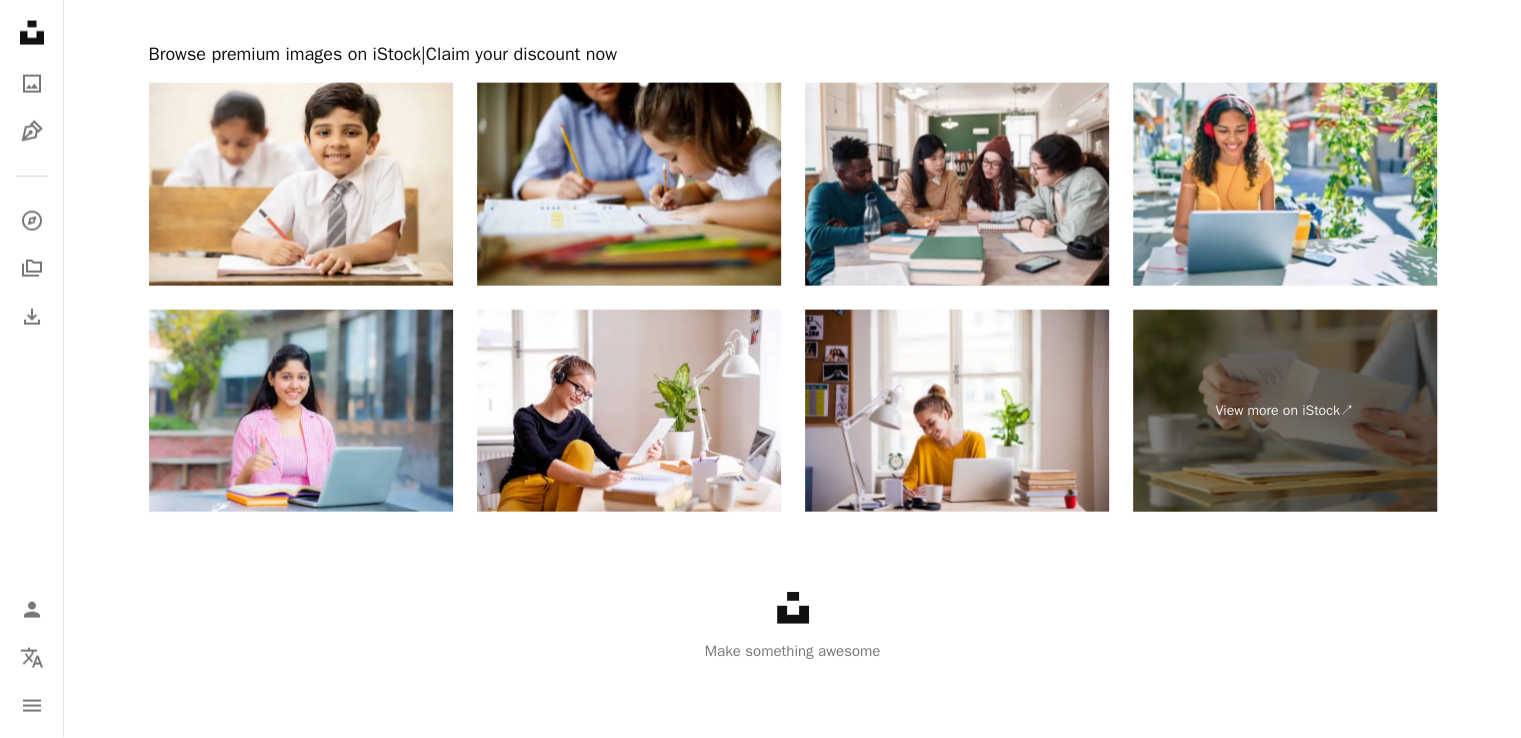 scroll, scrollTop: 4320, scrollLeft: 0, axis: vertical 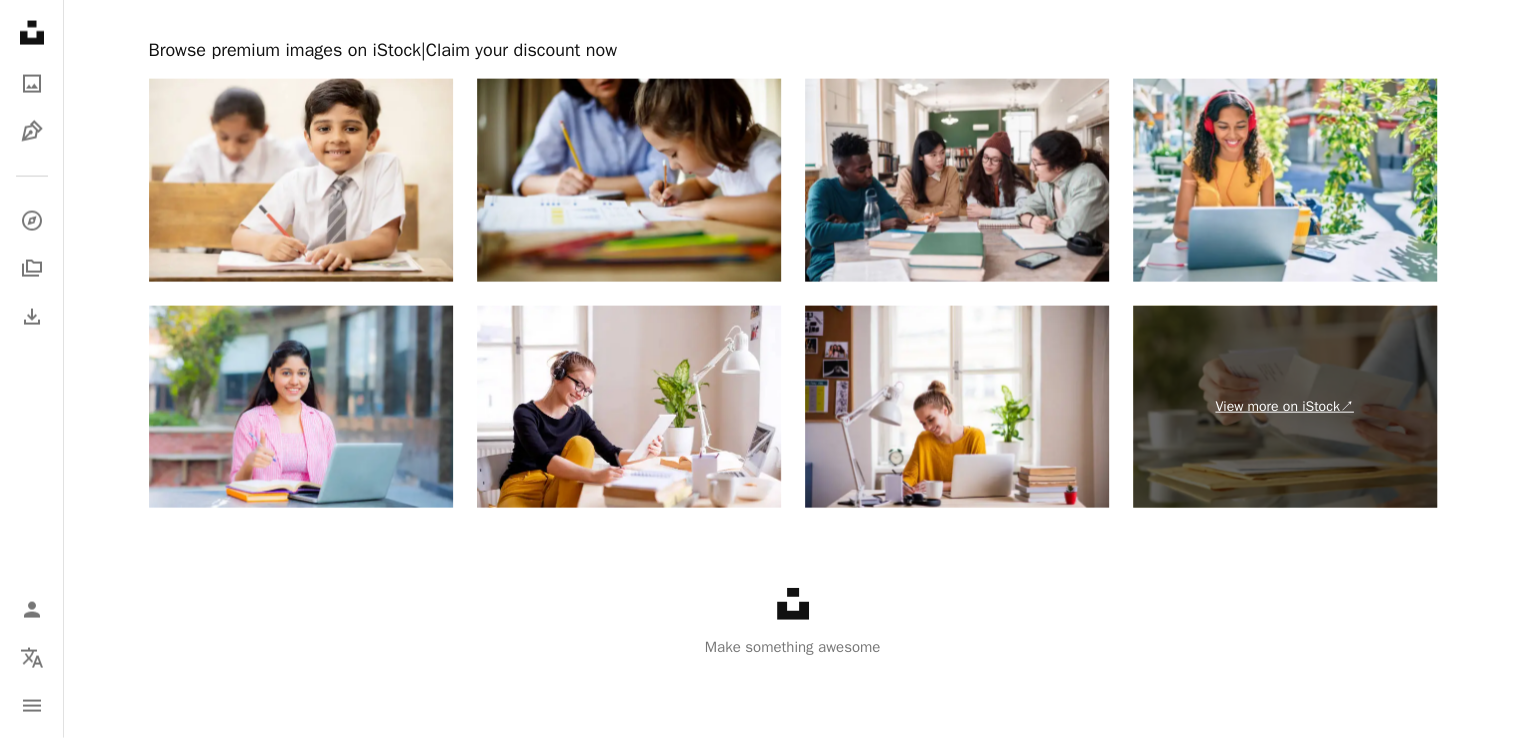 click on "View more on iStock  ↗" at bounding box center (1285, 407) 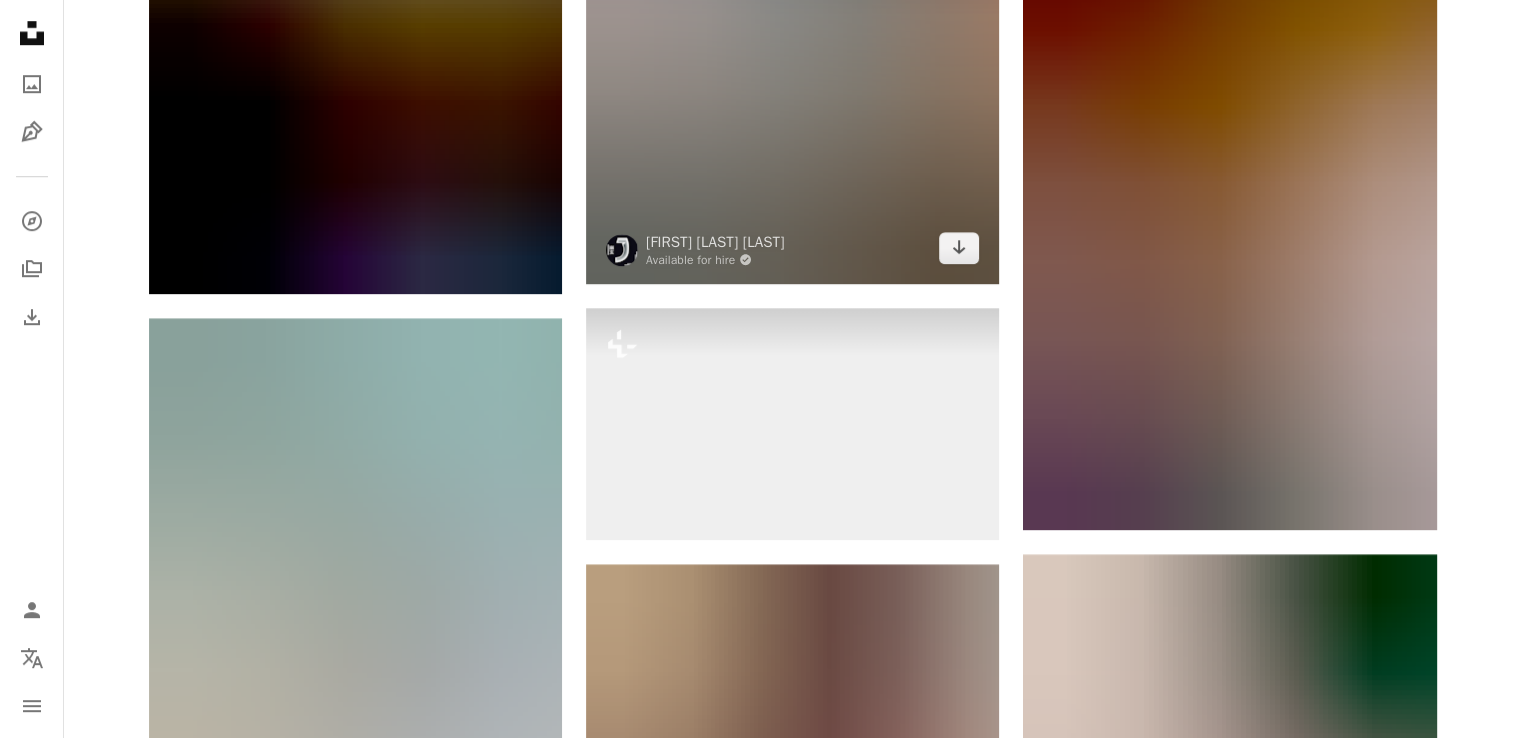 scroll, scrollTop: 1520, scrollLeft: 0, axis: vertical 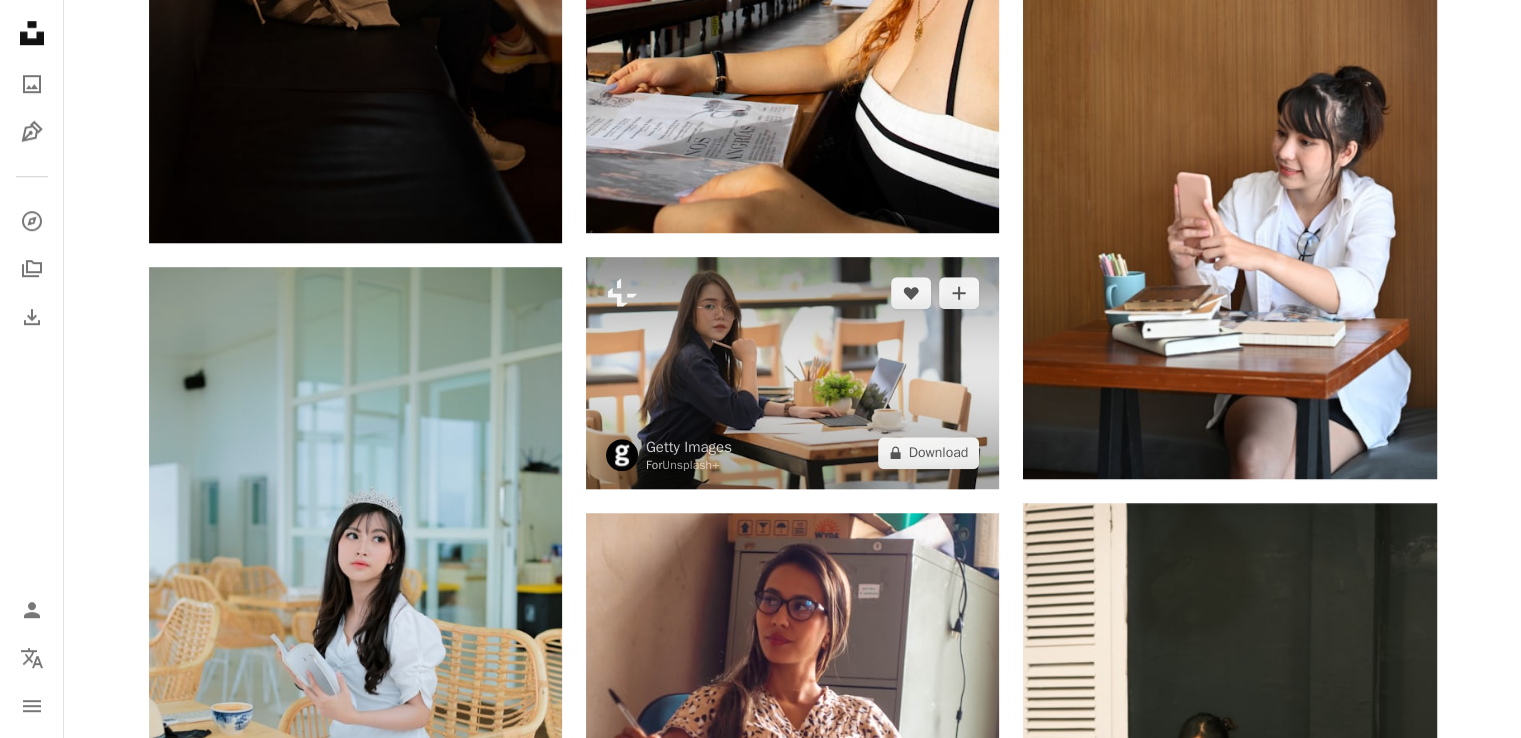 click at bounding box center [792, 373] 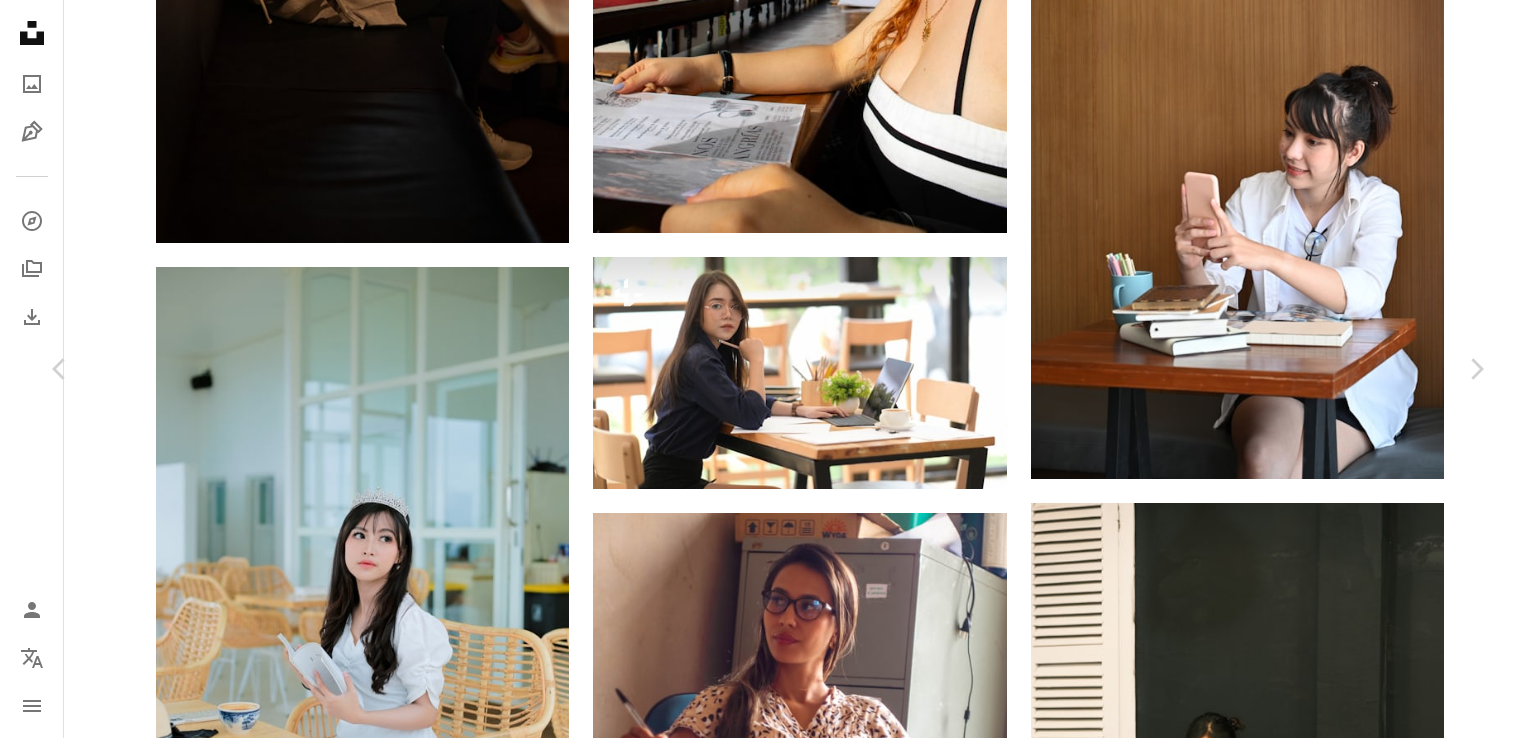 click on "An X shape" at bounding box center (20, 20) 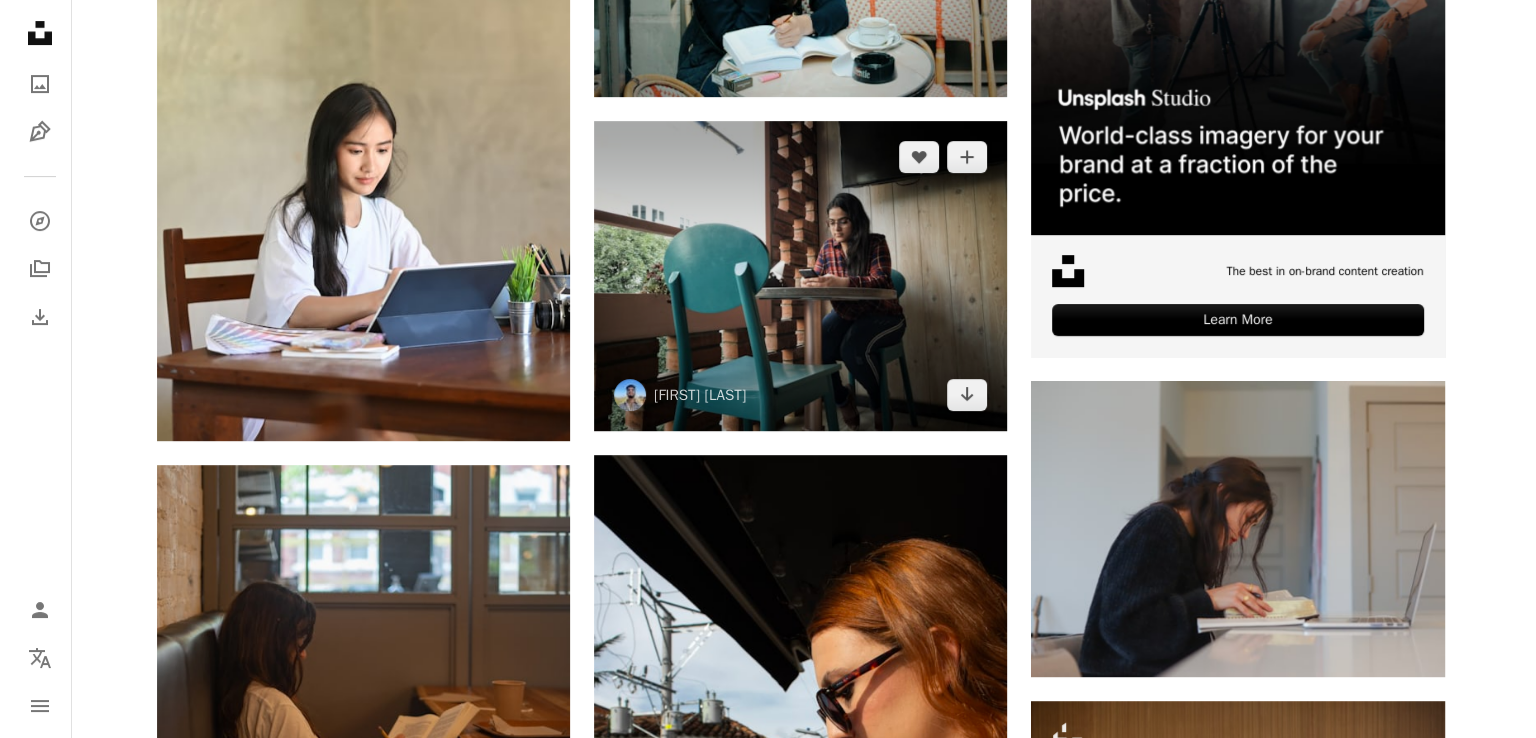 scroll, scrollTop: 820, scrollLeft: 0, axis: vertical 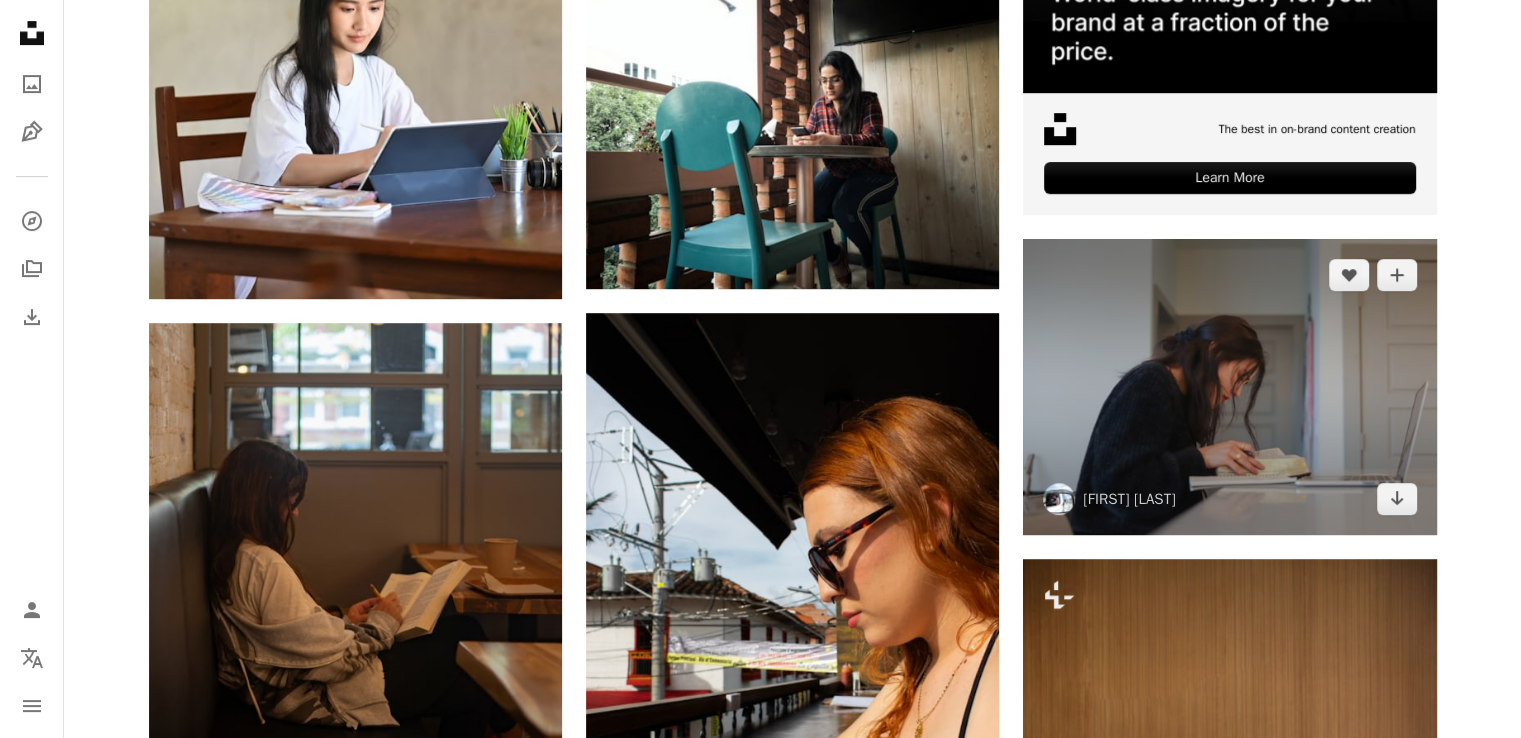click at bounding box center (1229, 387) 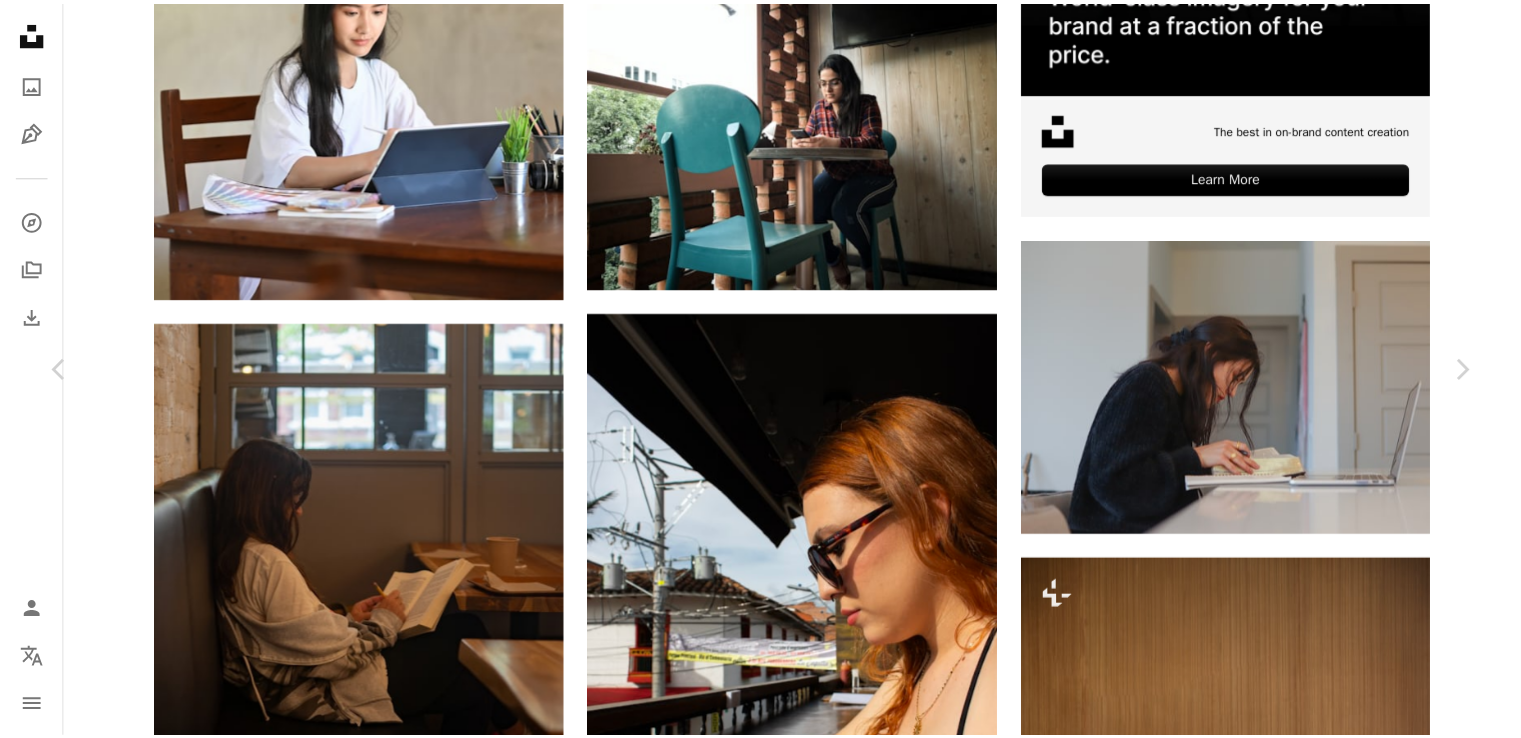 scroll, scrollTop: 6466, scrollLeft: 0, axis: vertical 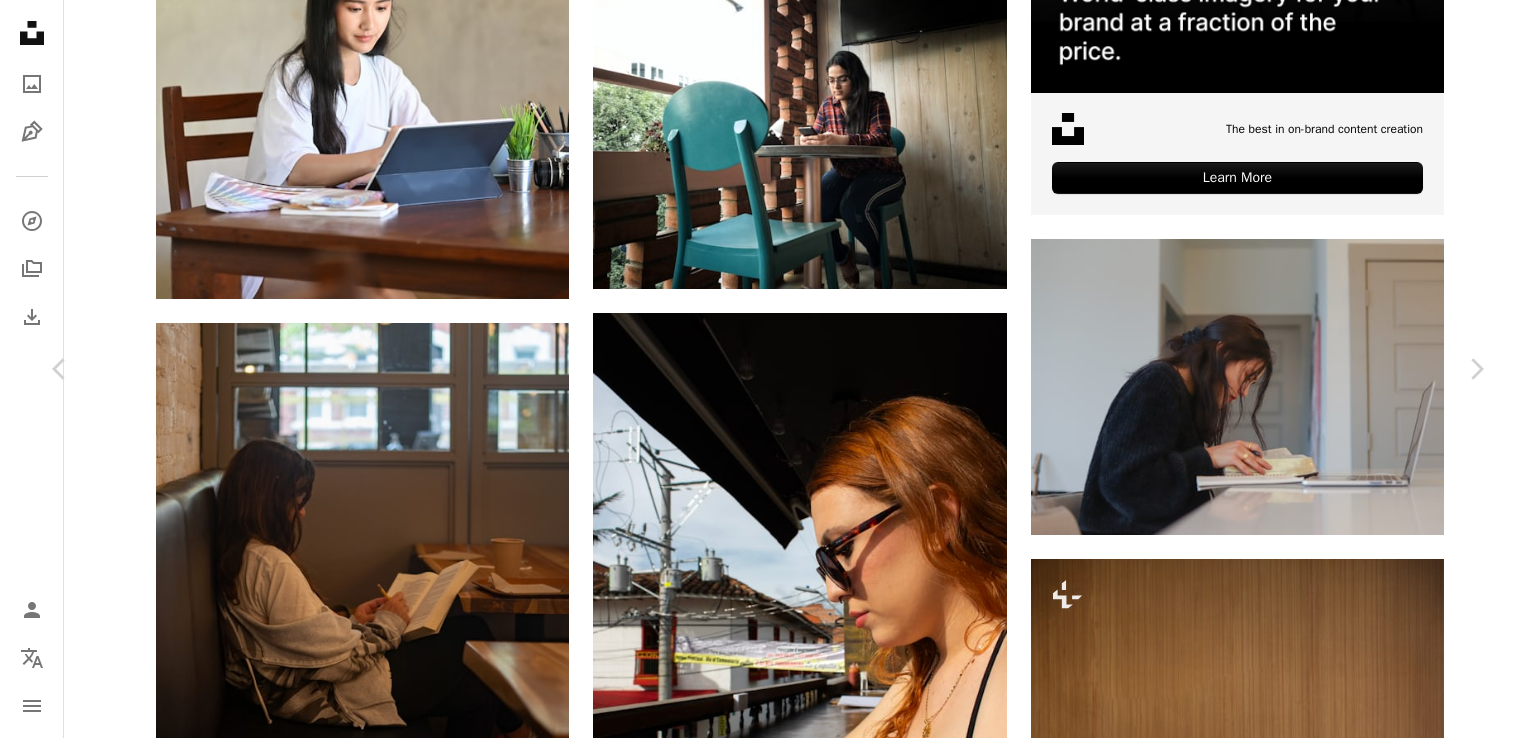 click on "An X shape" at bounding box center (20, 20) 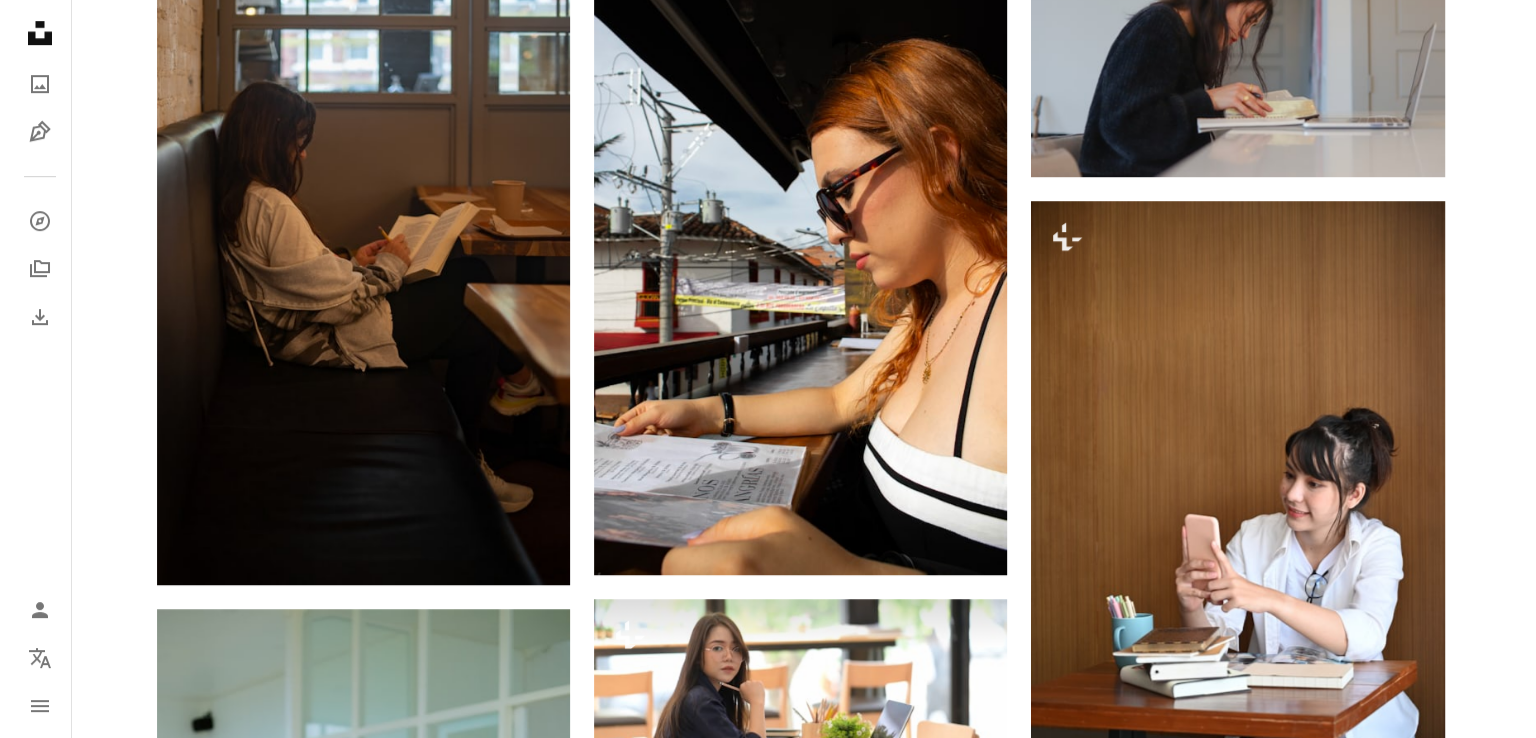 scroll, scrollTop: 1020, scrollLeft: 0, axis: vertical 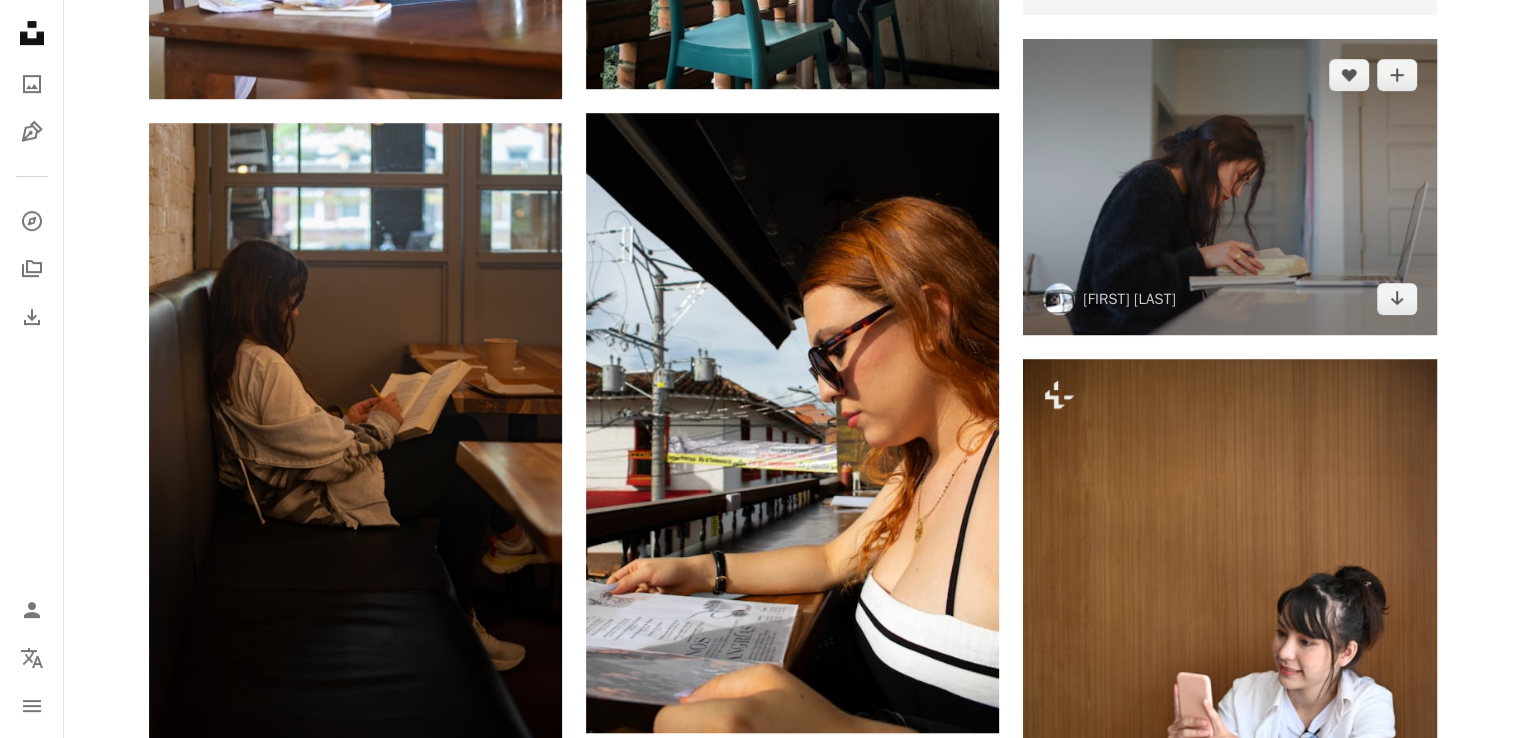 click at bounding box center [1229, 187] 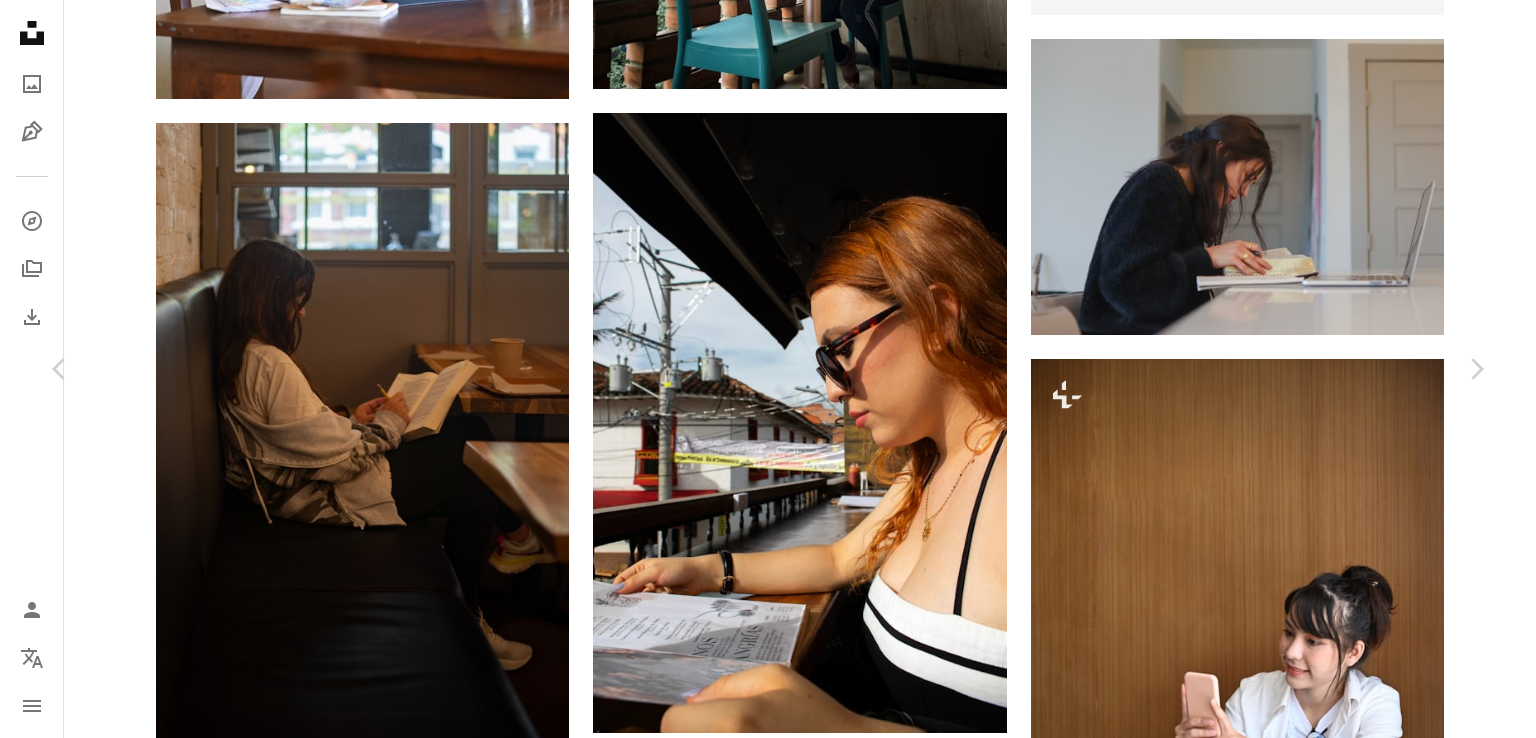 click on "Download free" at bounding box center (1287, 4086) 